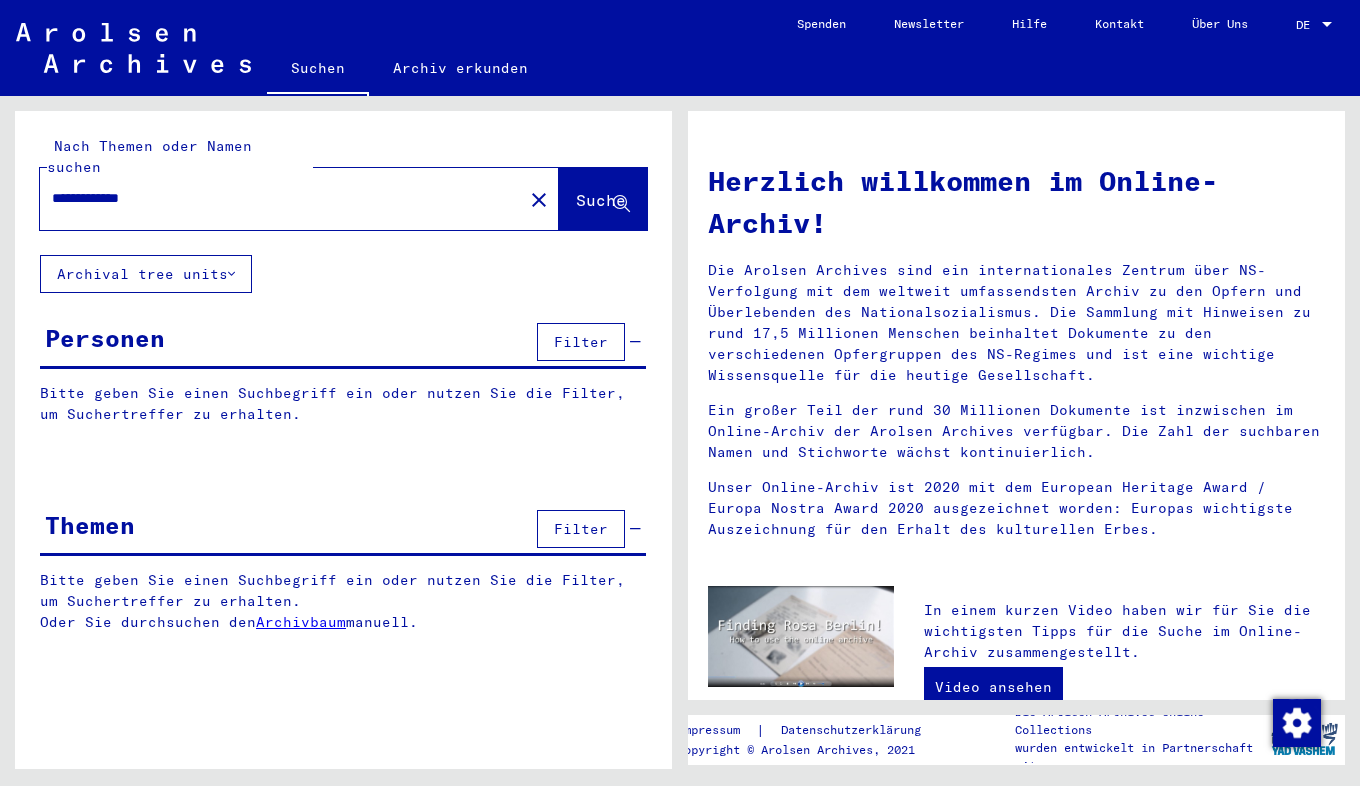 scroll, scrollTop: 0, scrollLeft: 0, axis: both 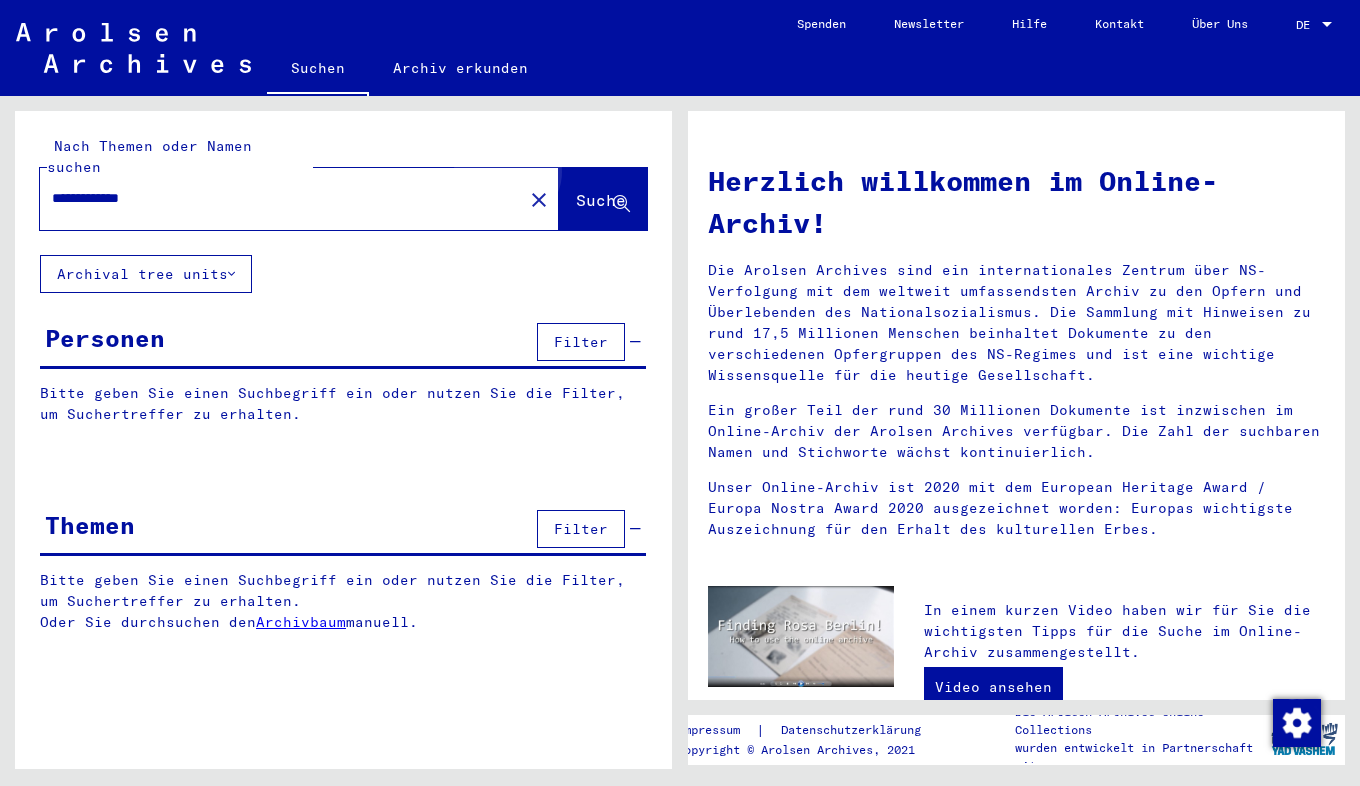 click on "Suche" 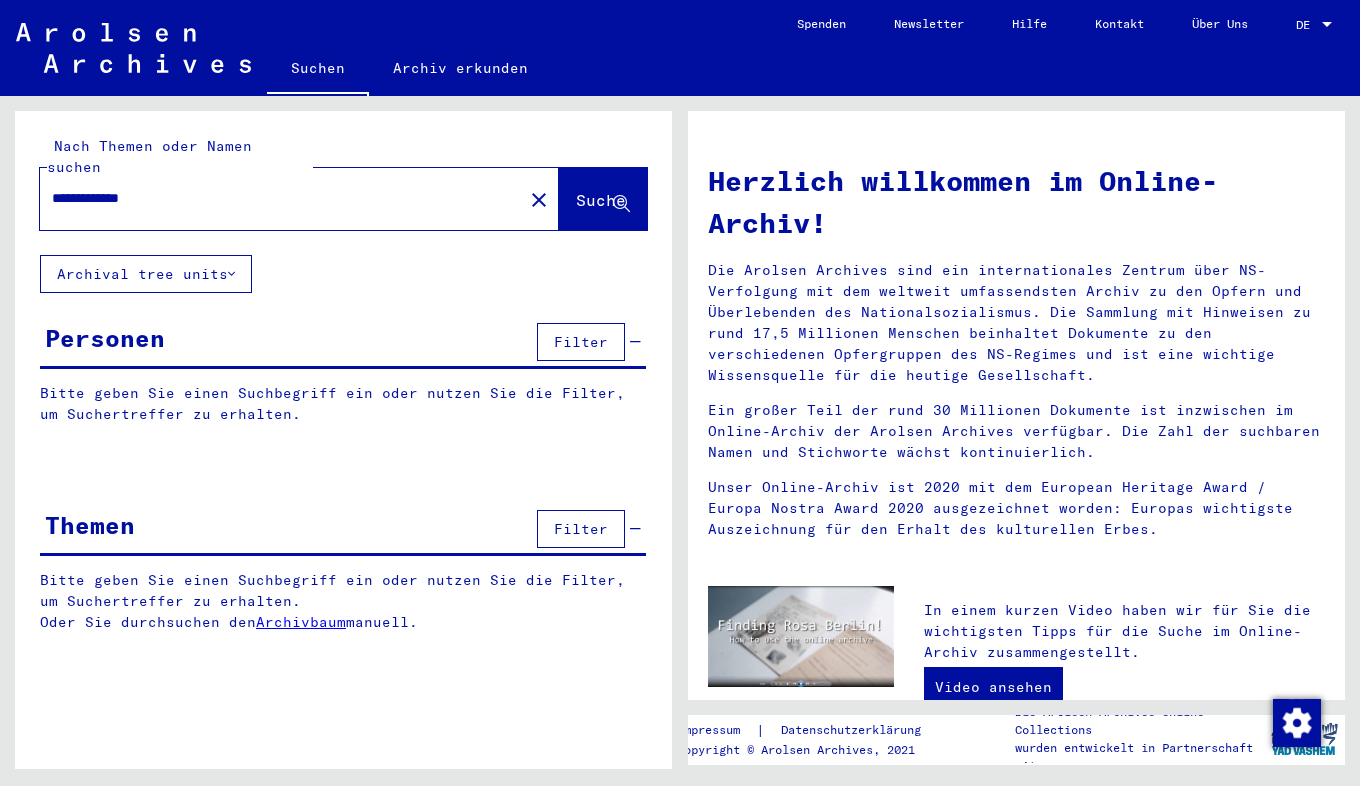 click on "**********" at bounding box center (275, 198) 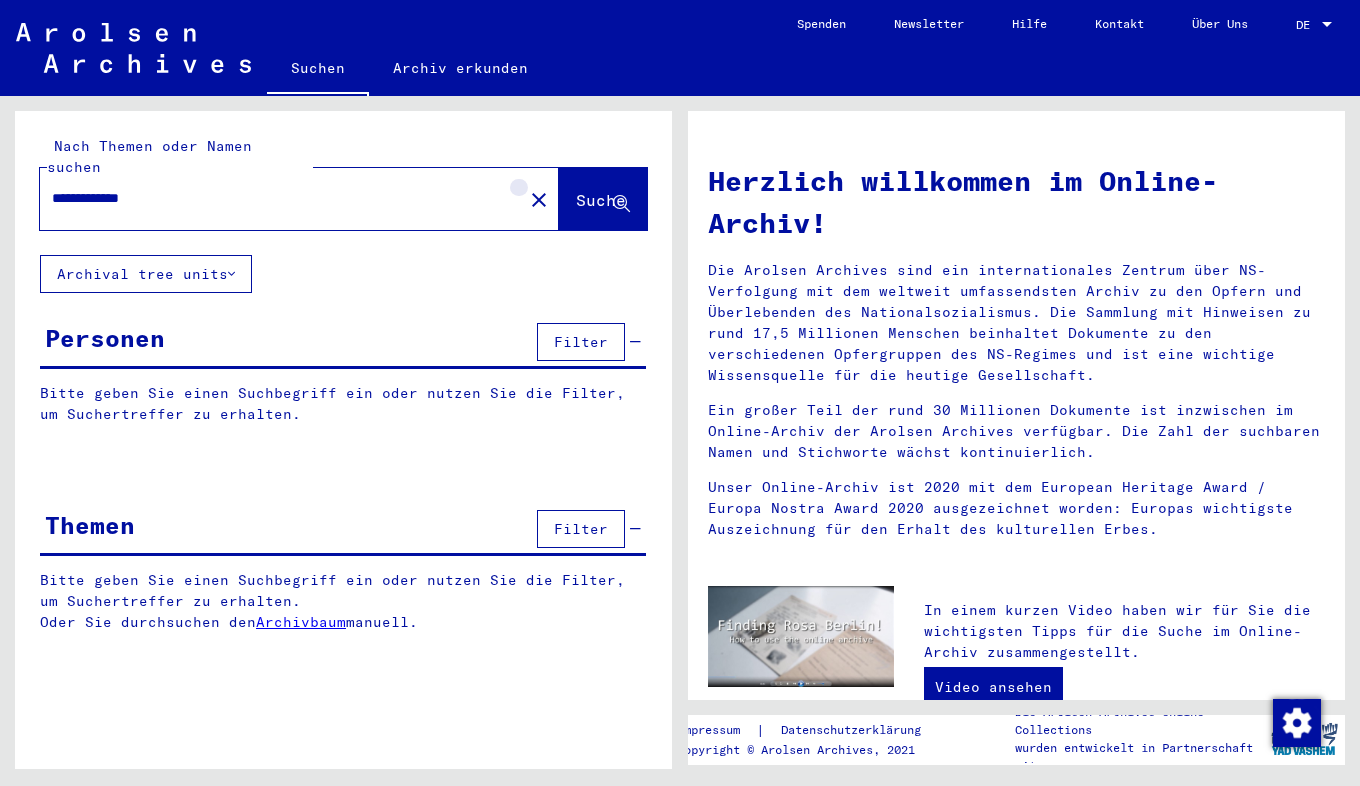 click on "close" 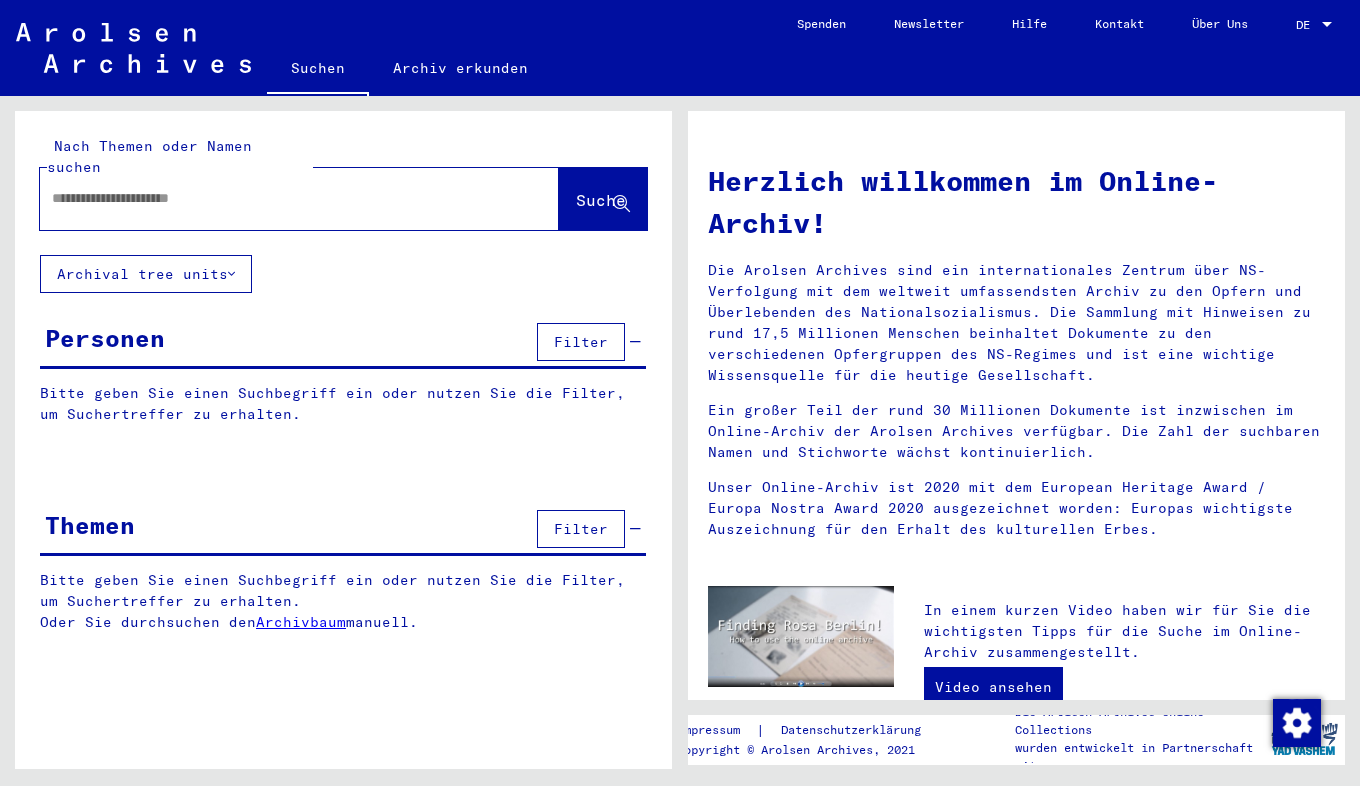 click at bounding box center [275, 198] 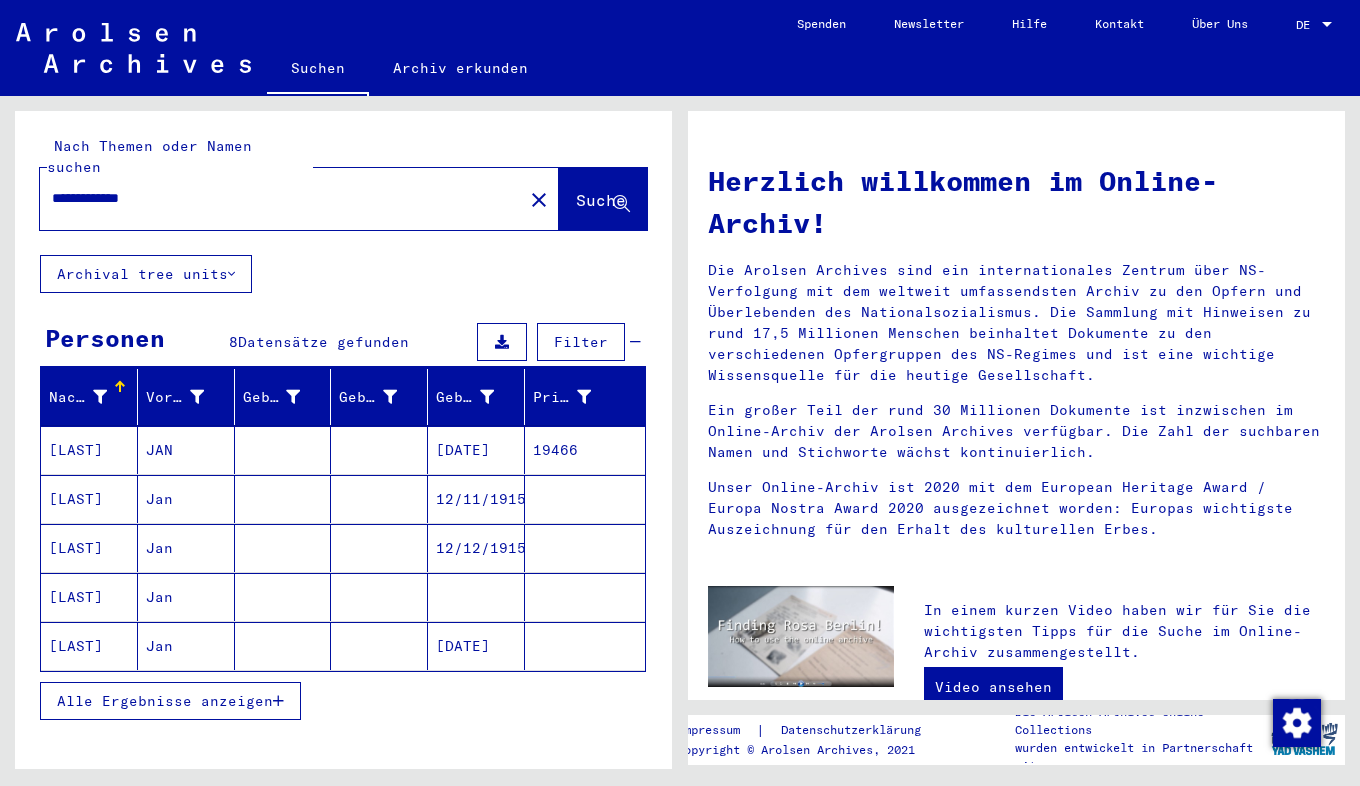 click on "[LAST]" at bounding box center [89, 499] 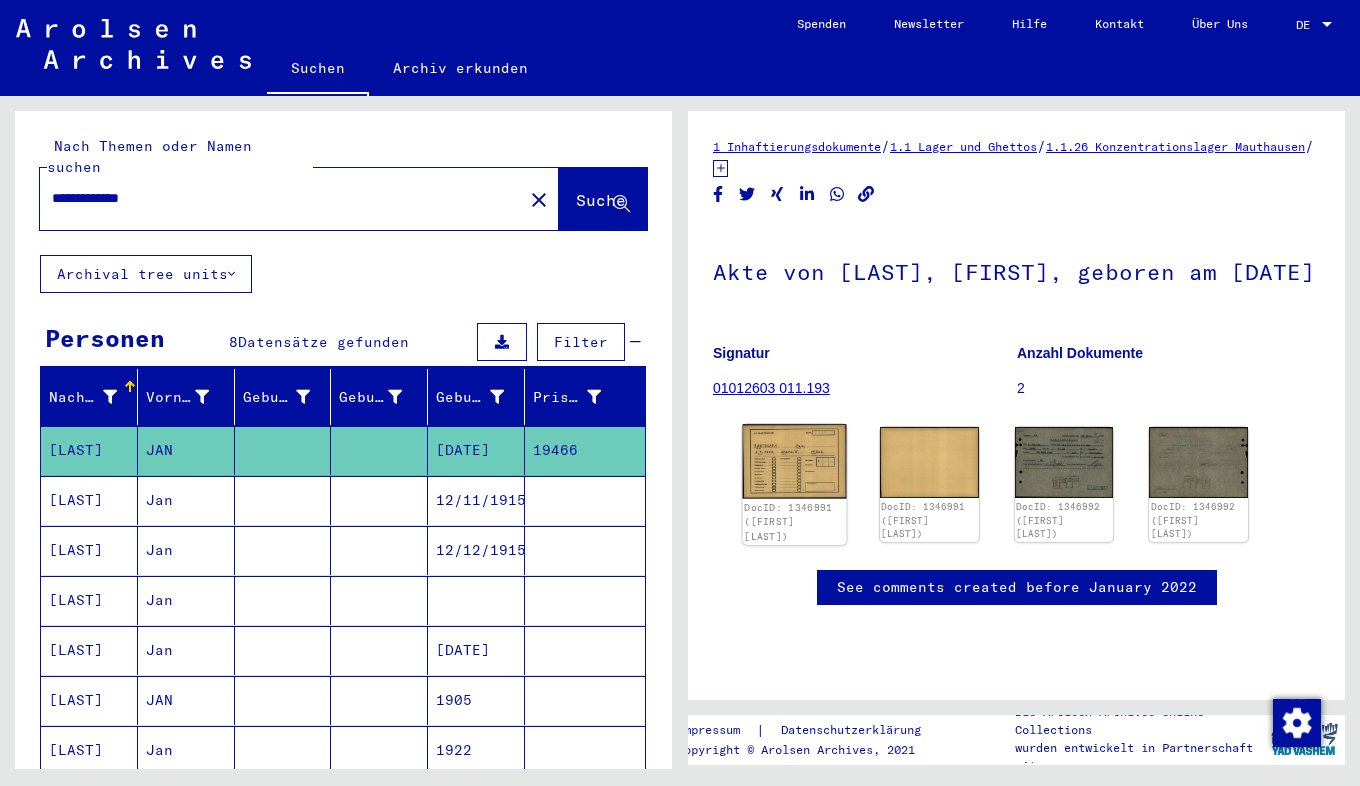 click 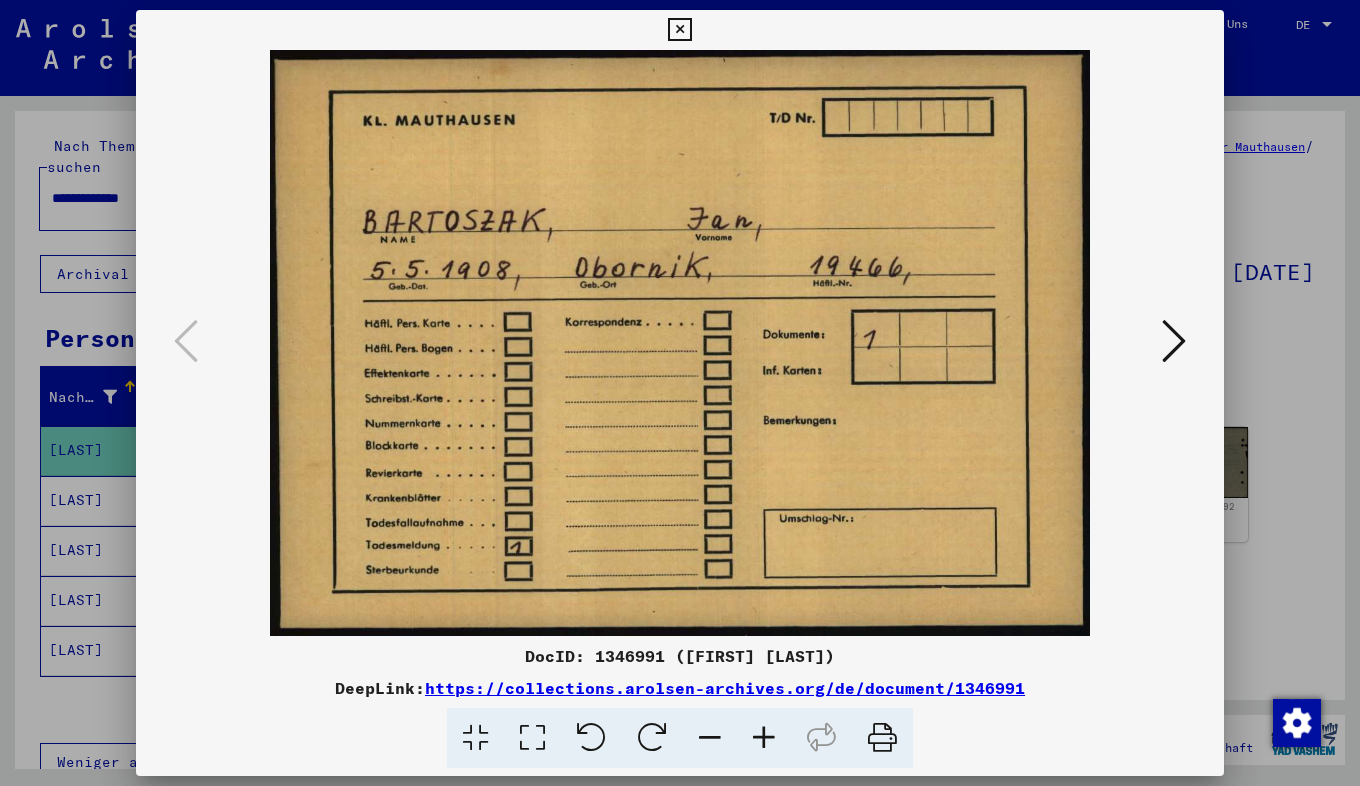 scroll, scrollTop: 0, scrollLeft: 0, axis: both 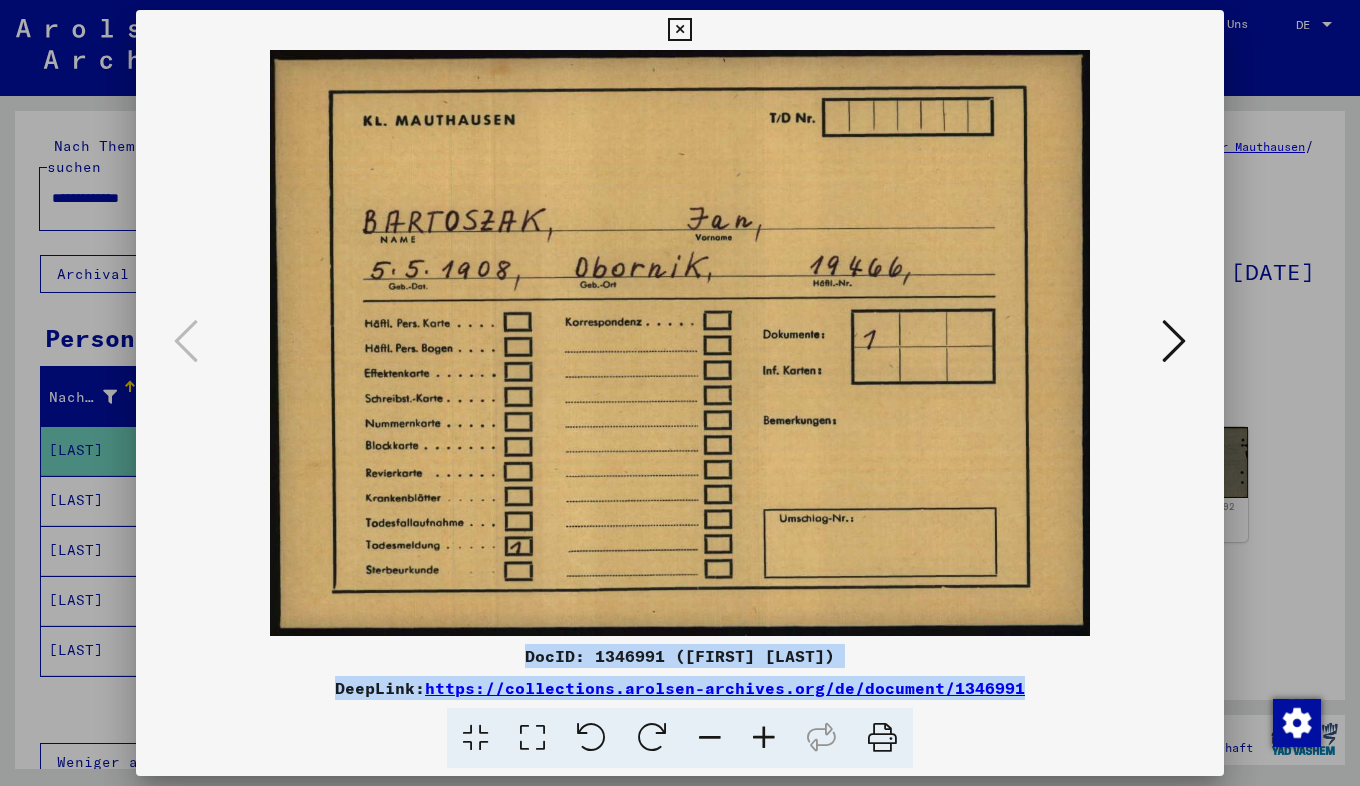 drag, startPoint x: 532, startPoint y: 652, endPoint x: 1033, endPoint y: 695, distance: 502.84192 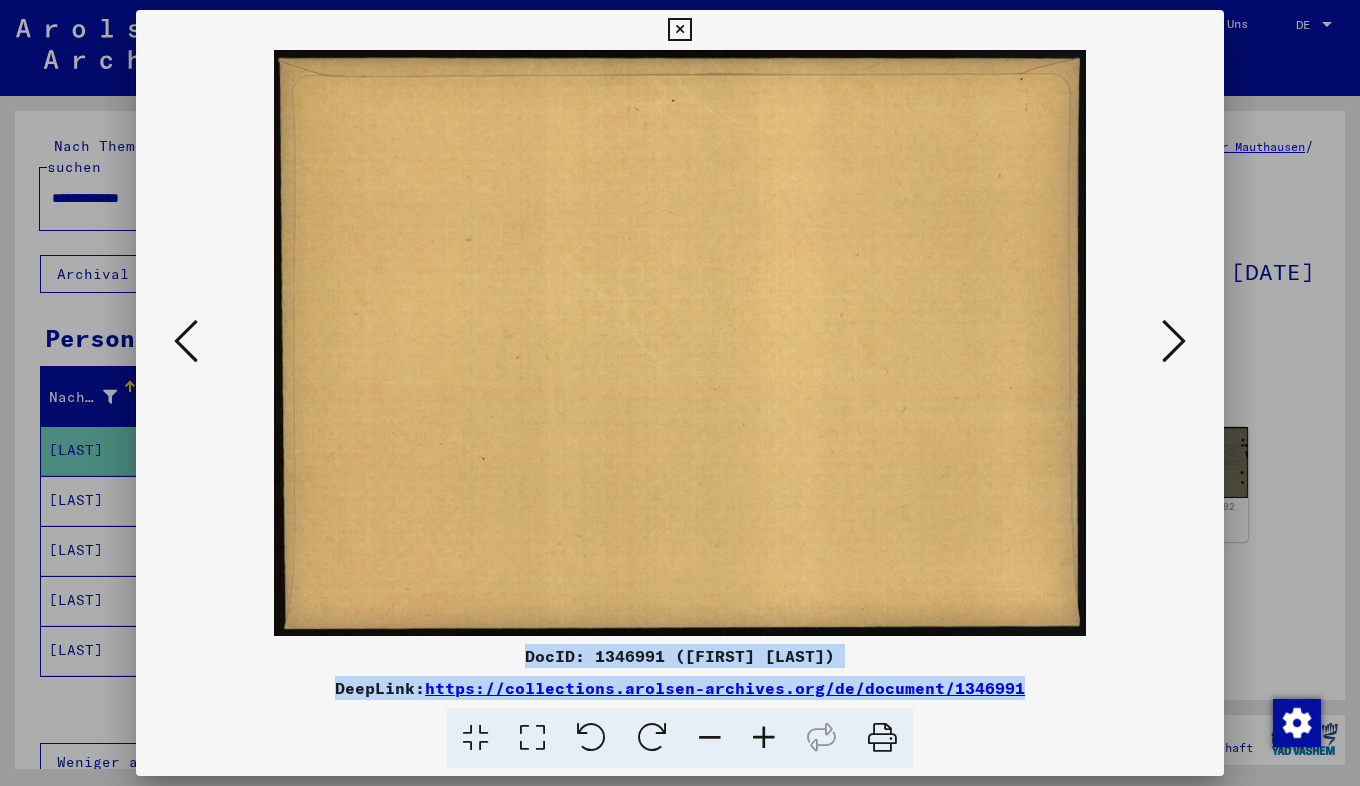 click at bounding box center [1174, 341] 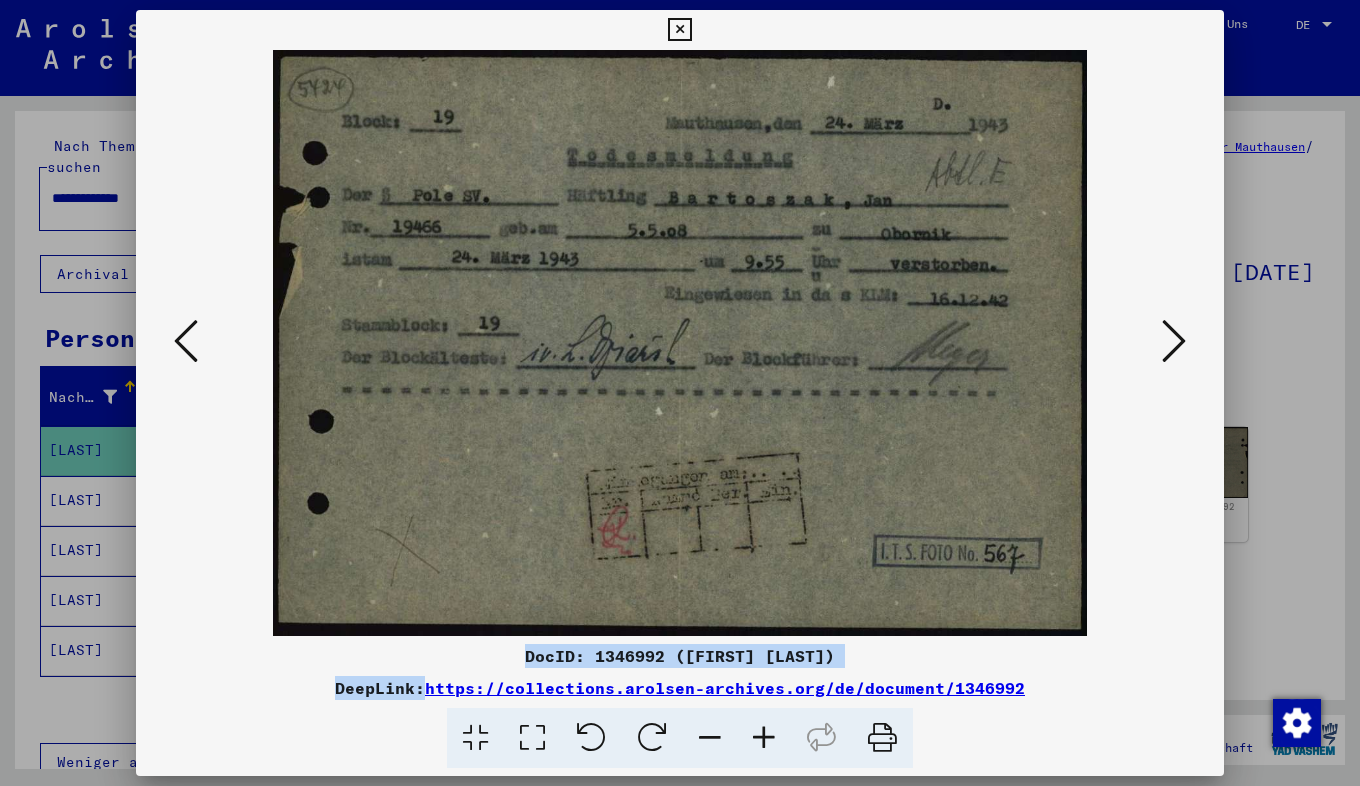 click at bounding box center (680, 343) 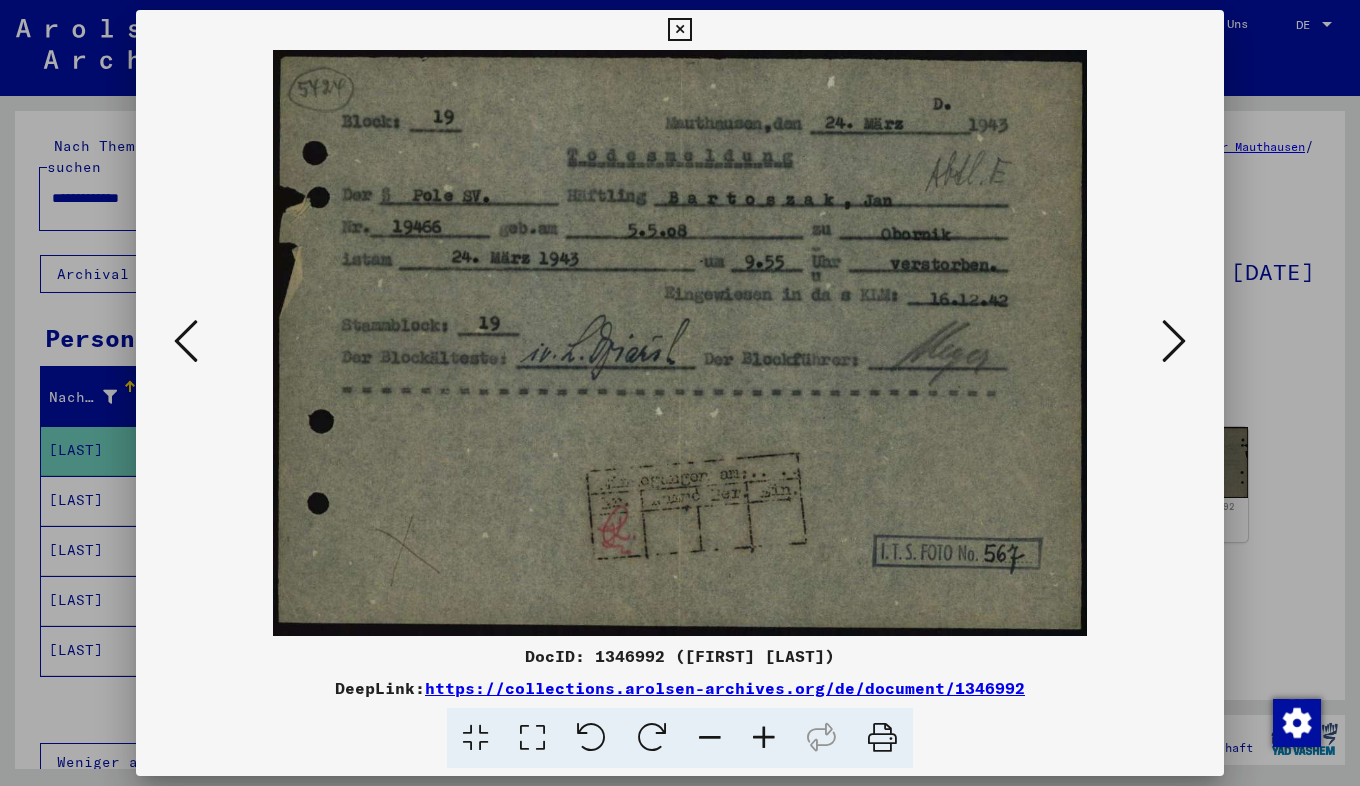 click at bounding box center (680, 343) 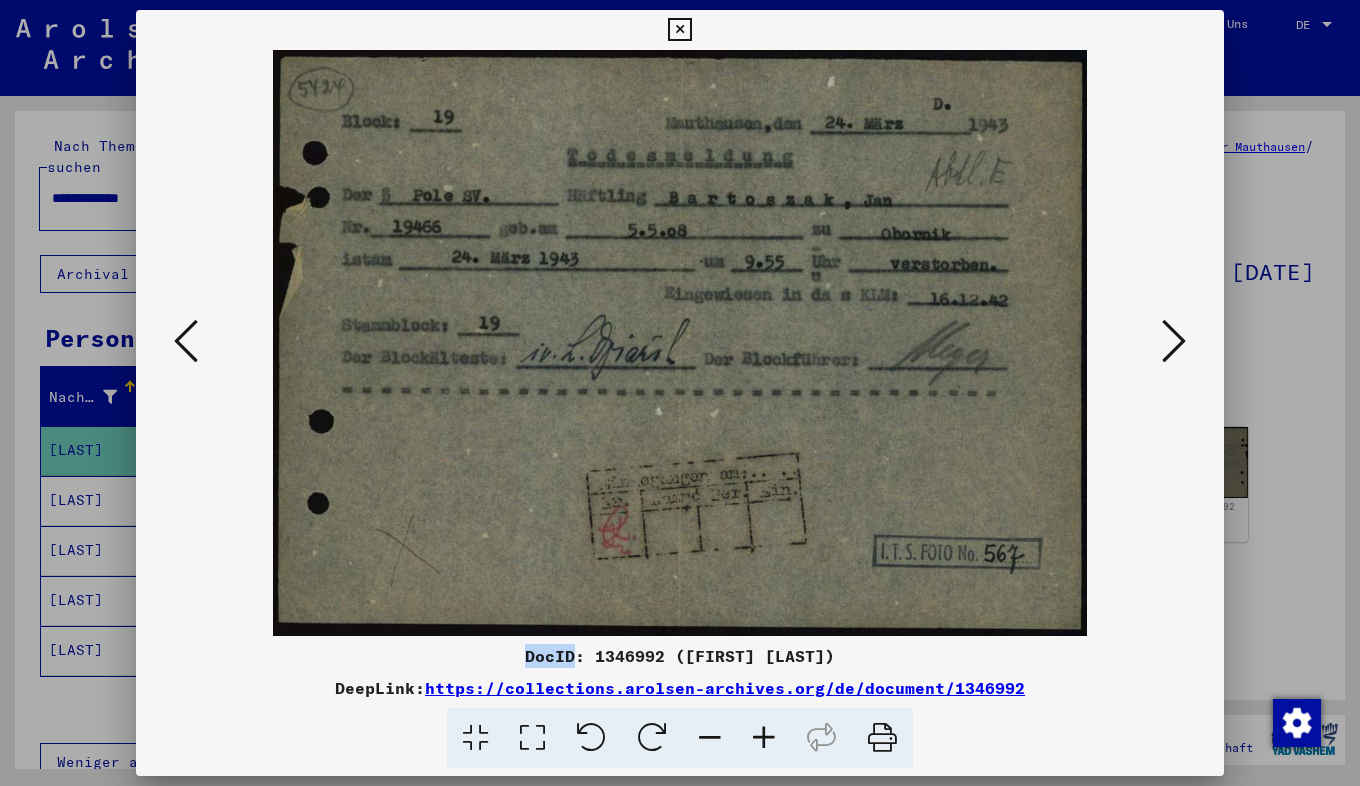 click on "DocID: 1346992 ([FIRST] [LAST])" at bounding box center [680, 656] 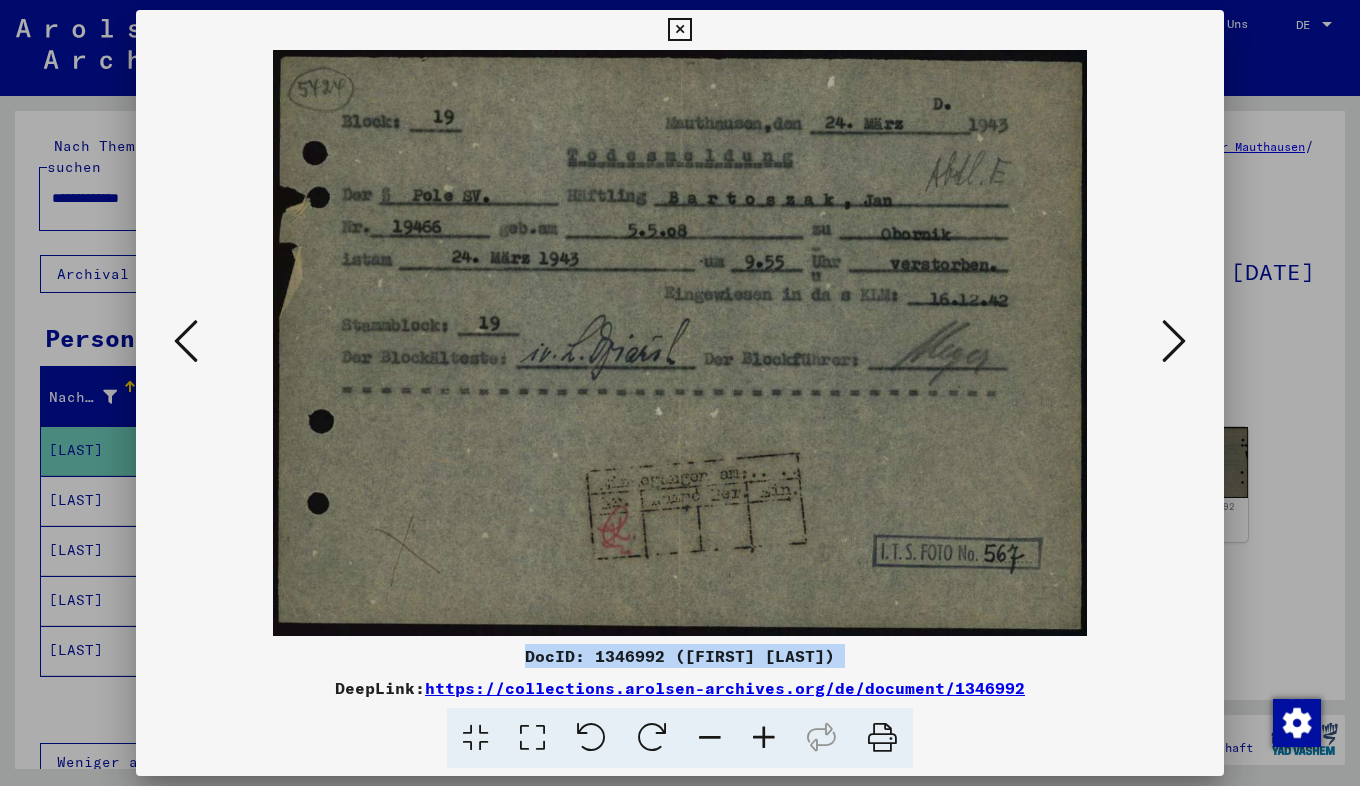 click on "DocID: 1346992 ([FIRST] [LAST])" at bounding box center [680, 656] 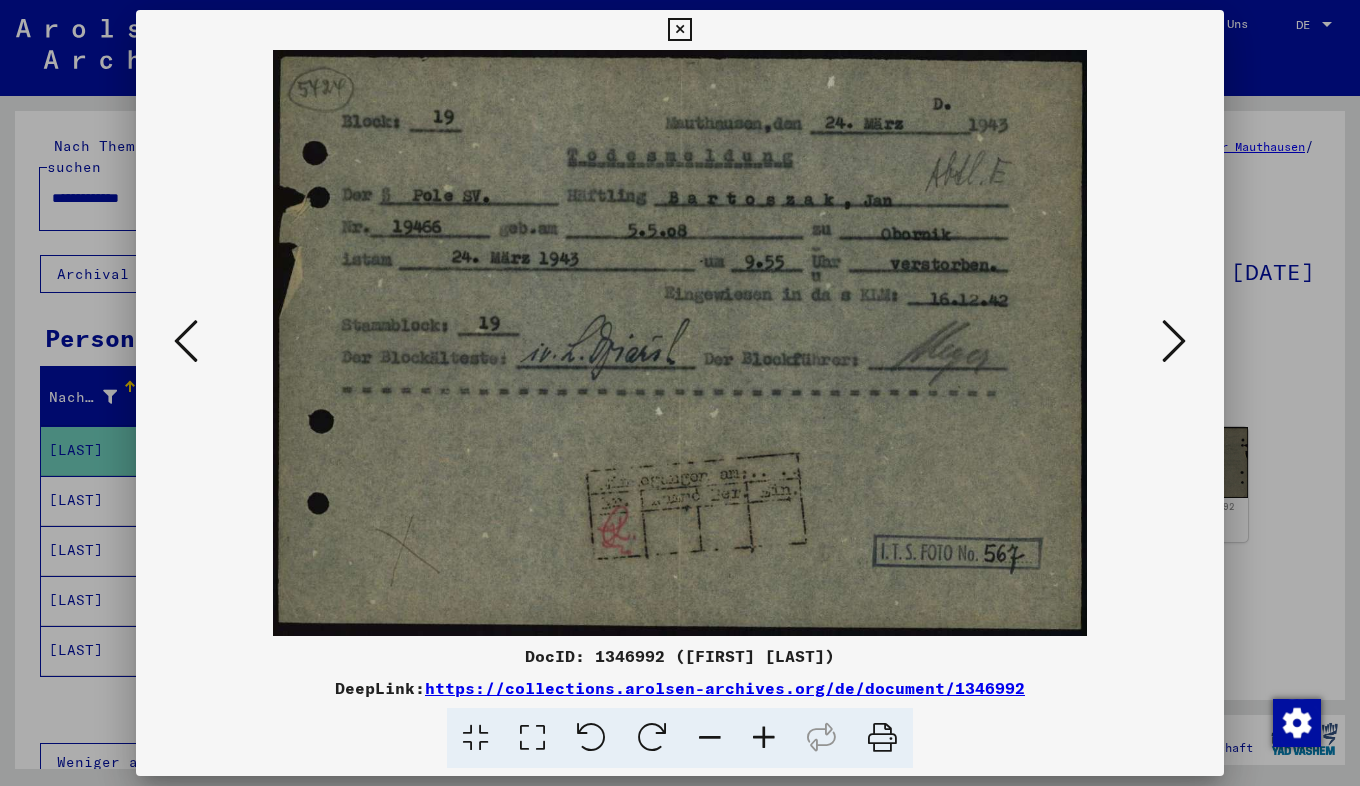 click on "DocID: 1346992 ([FIRST] [LAST])" at bounding box center (680, 656) 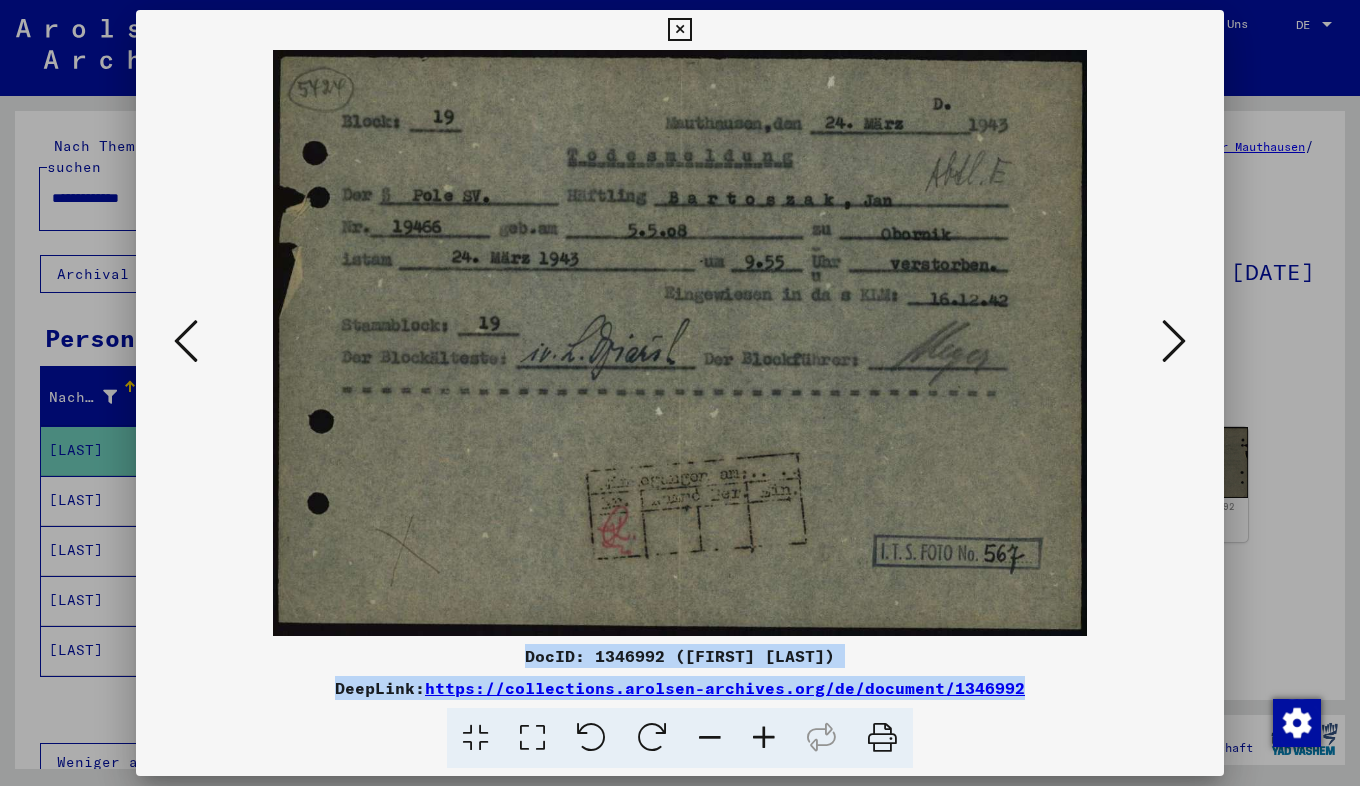 drag, startPoint x: 534, startPoint y: 655, endPoint x: 1161, endPoint y: 688, distance: 627.8678 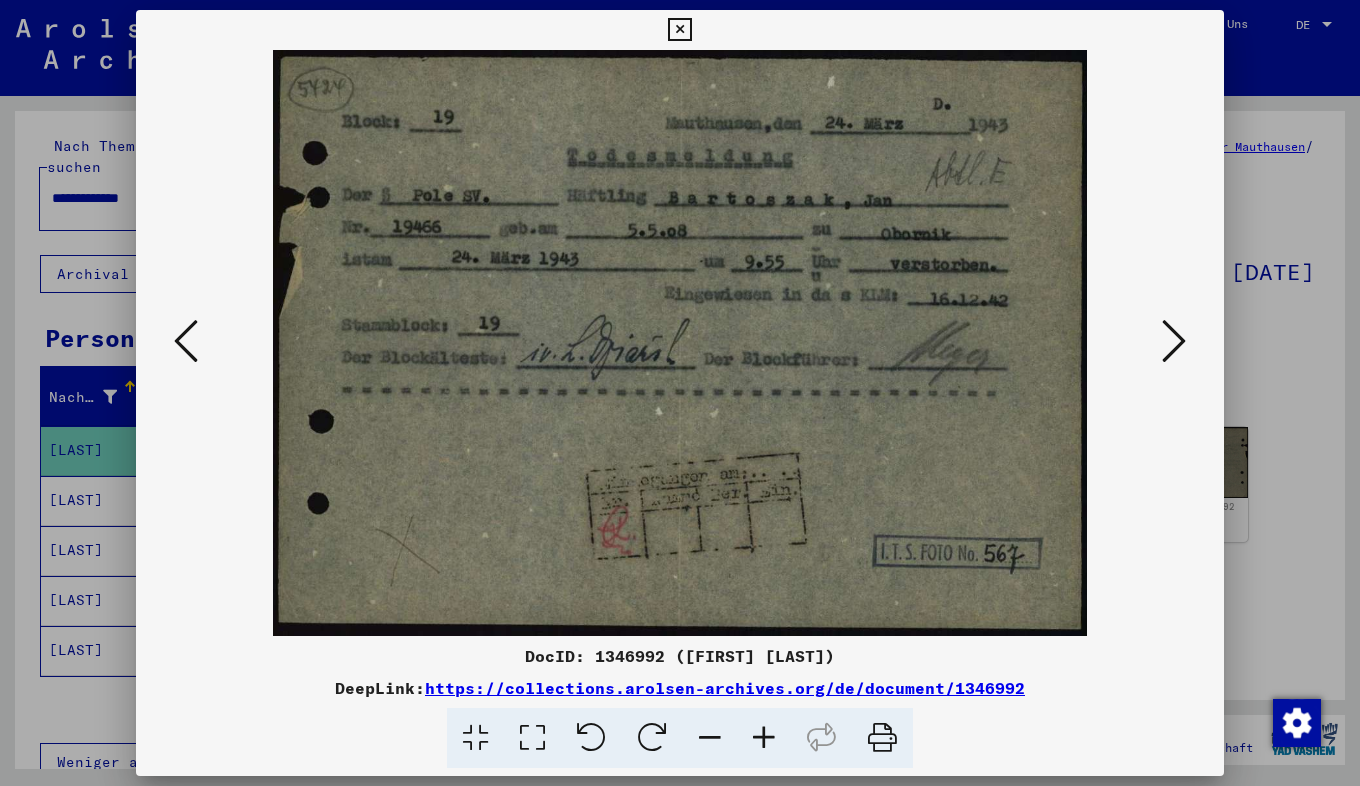 click at bounding box center [679, 30] 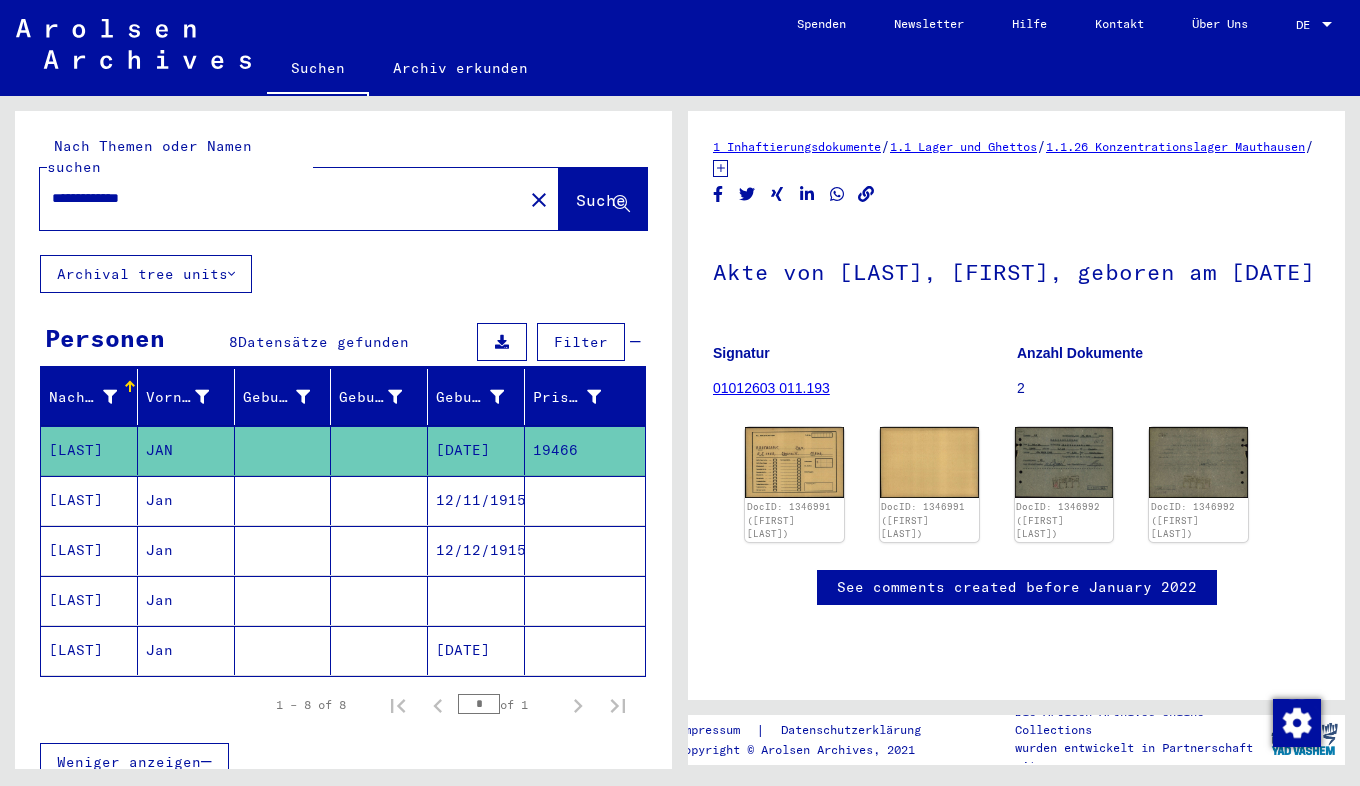click on "[LAST]" at bounding box center (89, 650) 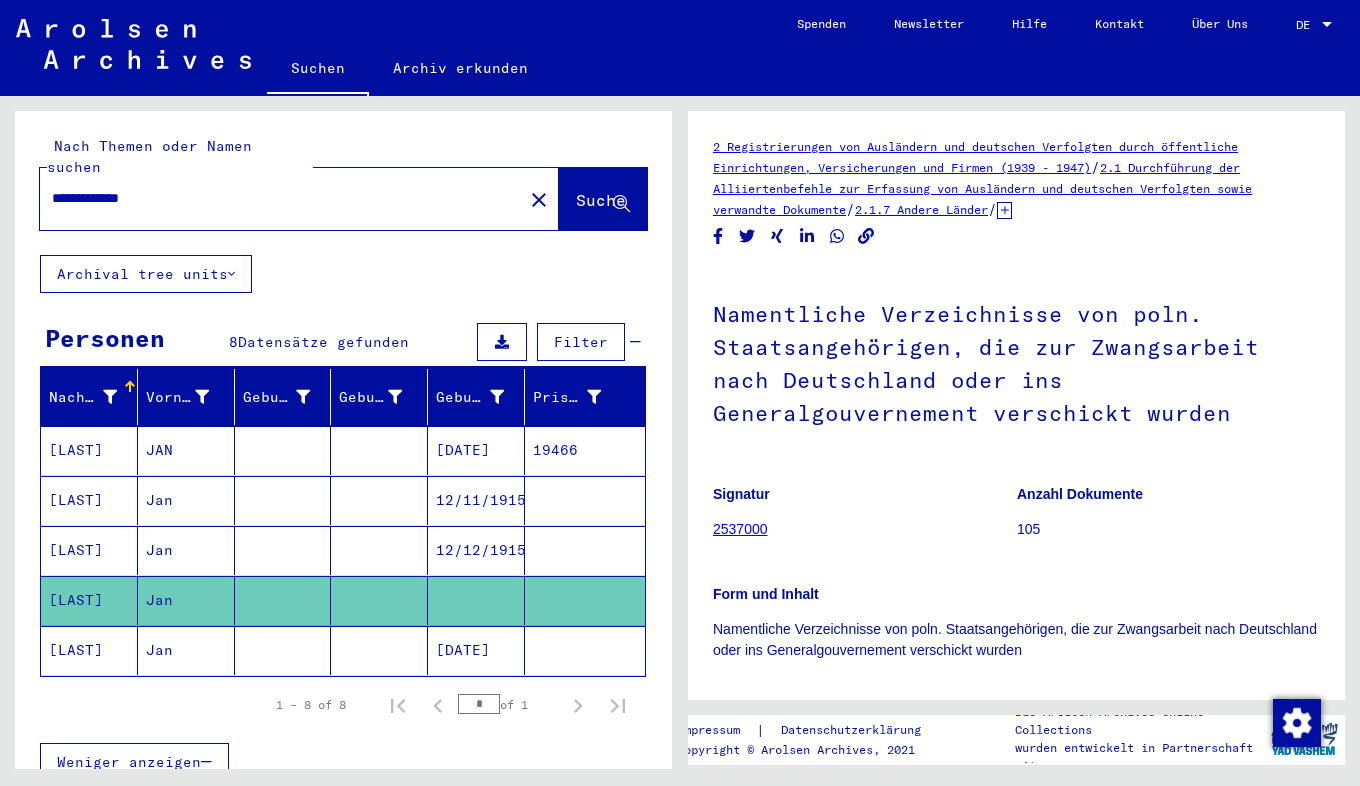 scroll, scrollTop: 0, scrollLeft: 0, axis: both 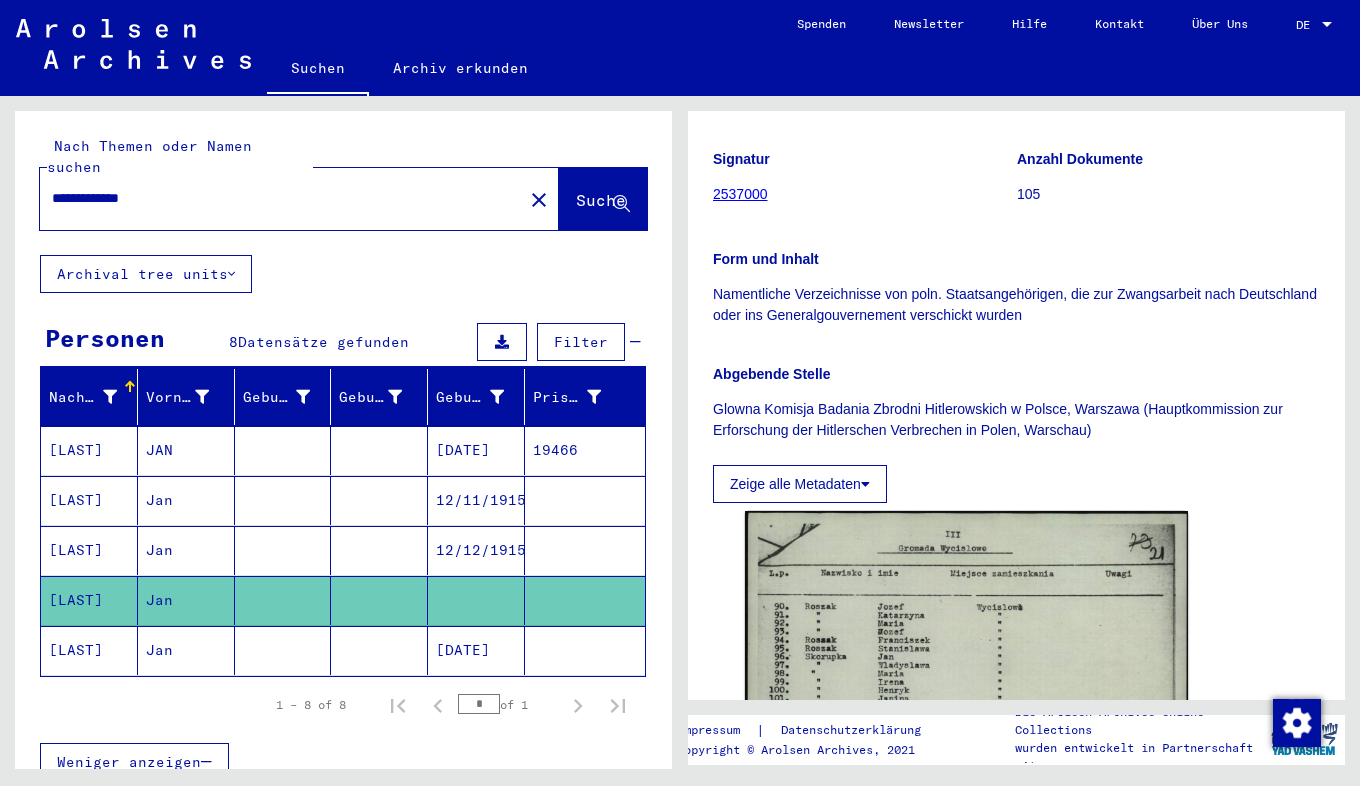 click on "[LAST]" at bounding box center (89, 500) 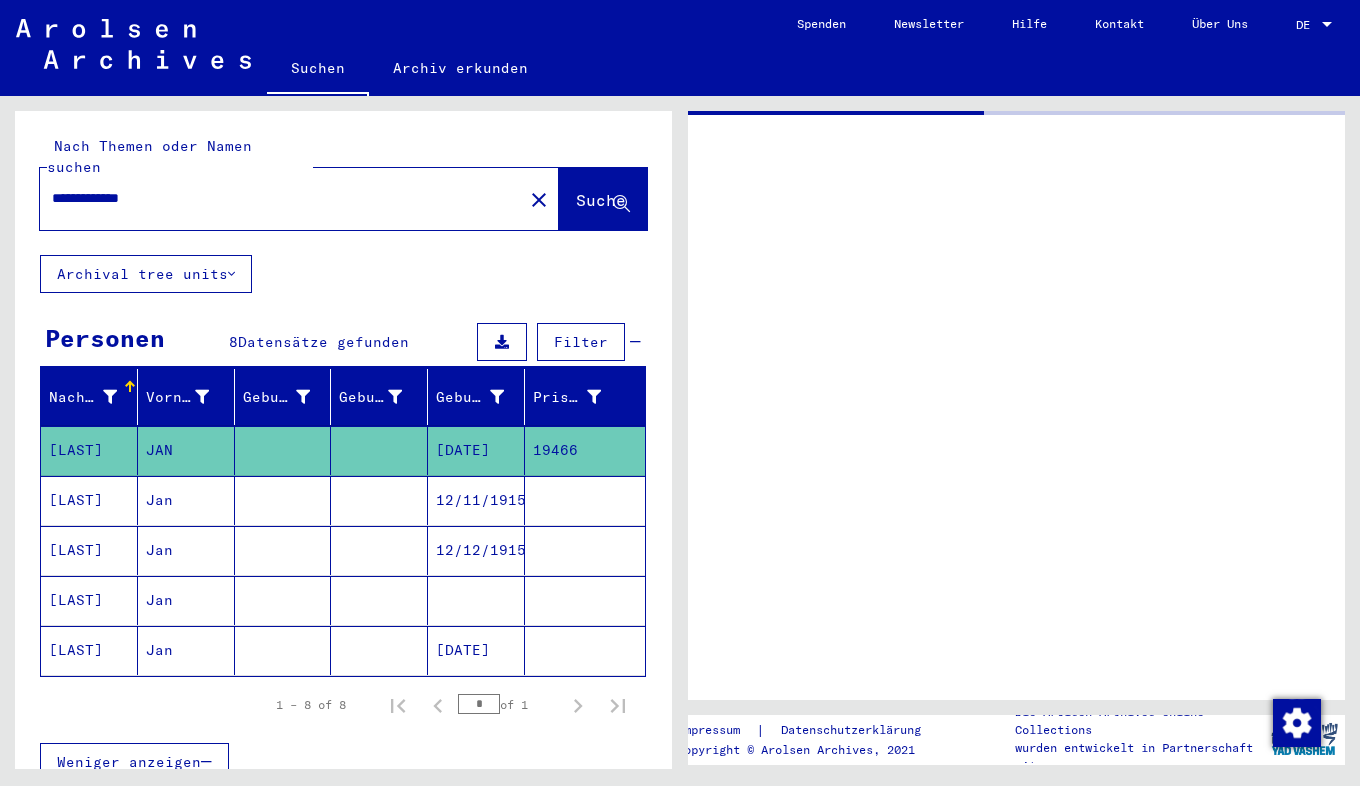 scroll, scrollTop: 0, scrollLeft: 0, axis: both 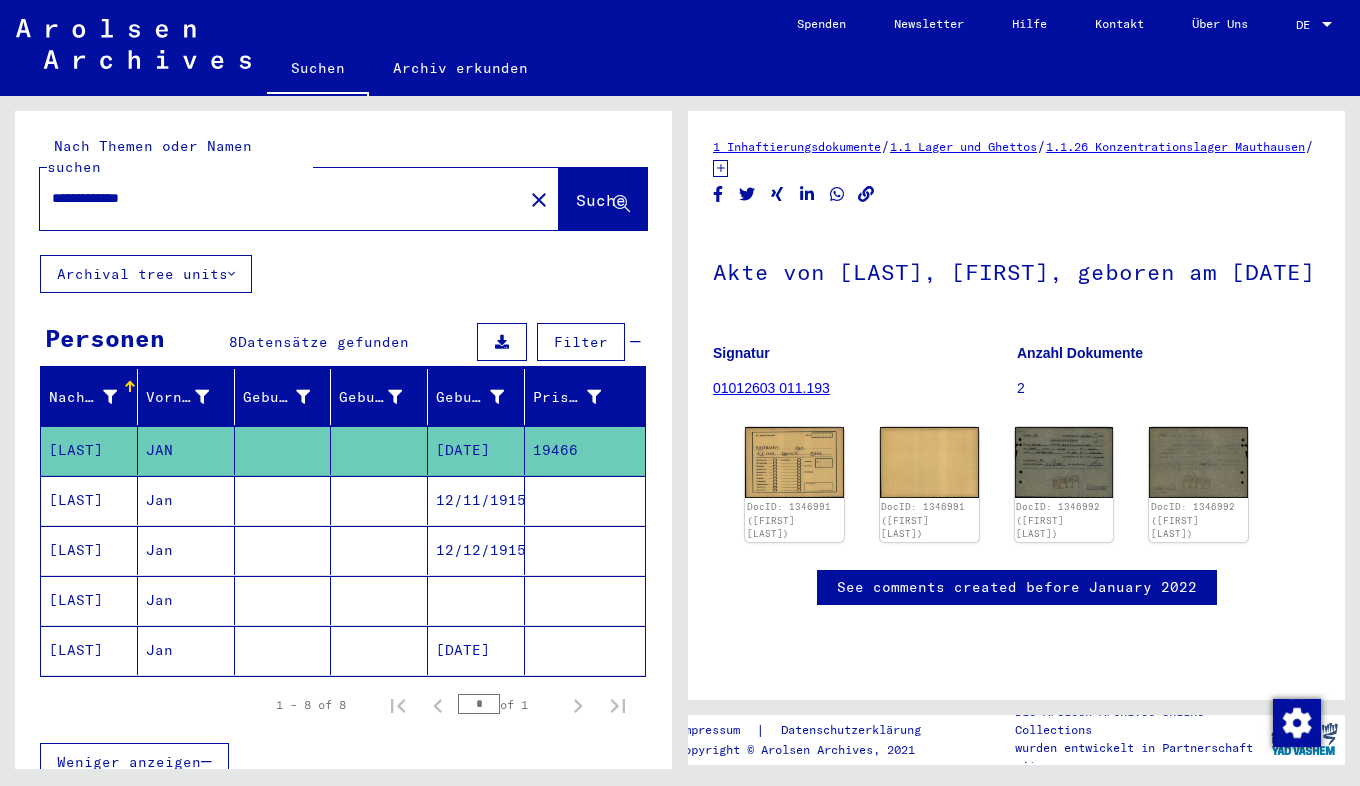 click on "**********" at bounding box center (281, 198) 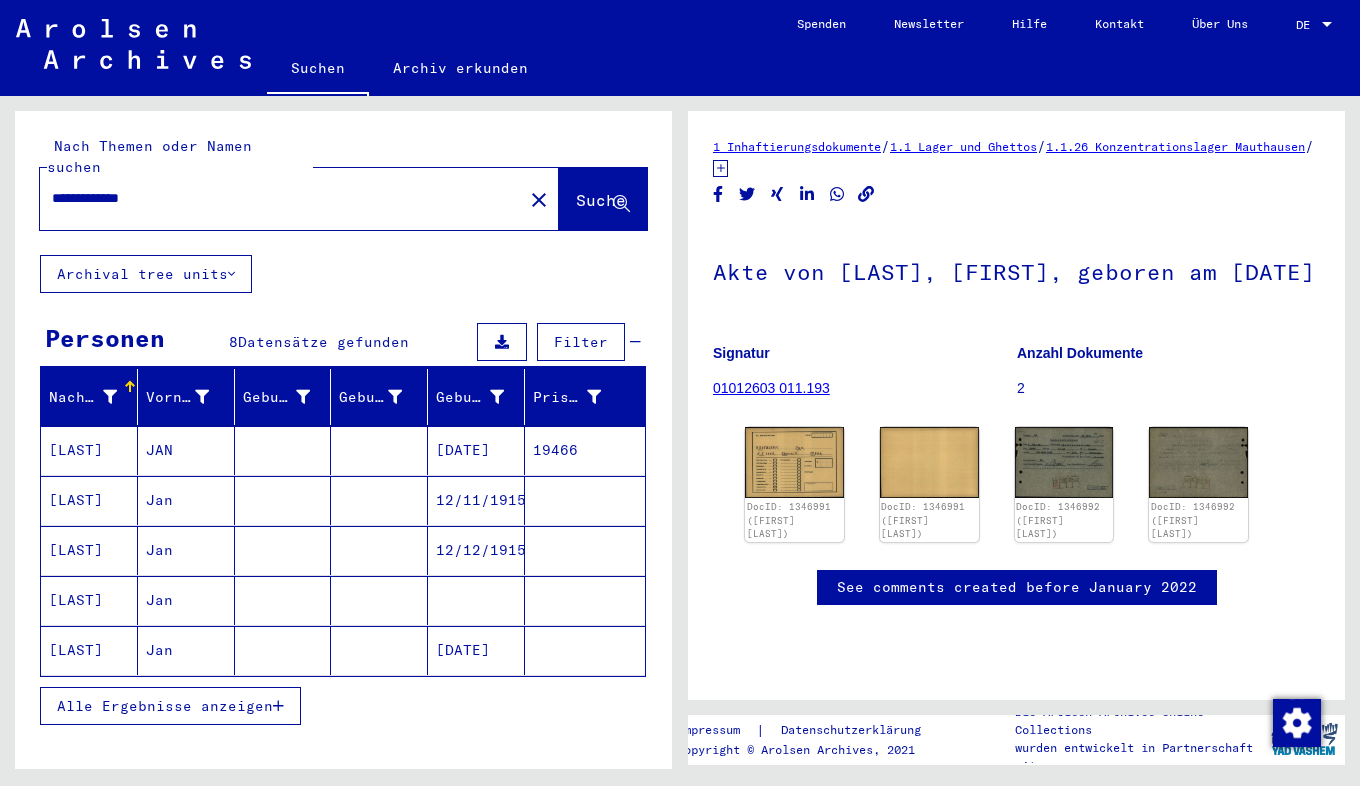 scroll, scrollTop: 0, scrollLeft: 0, axis: both 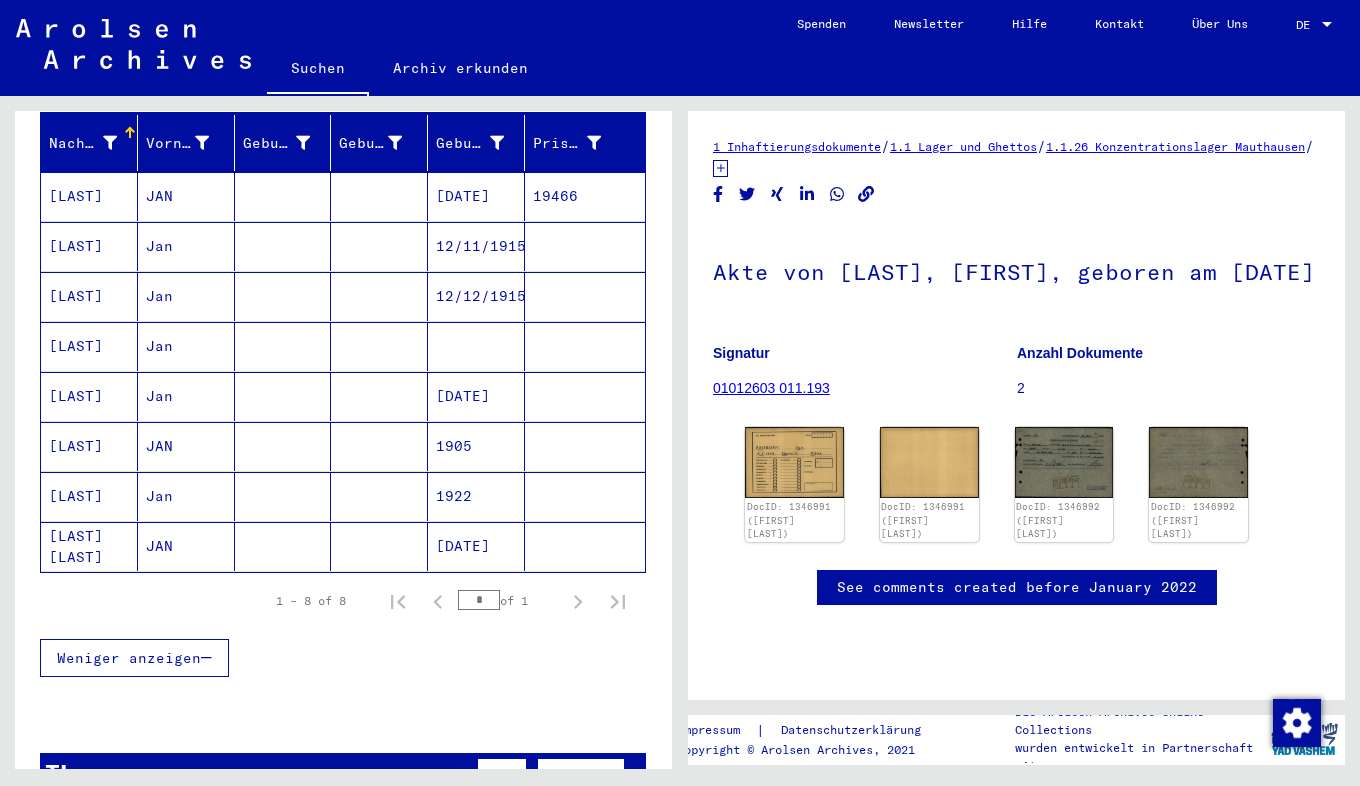 click on "[LAST]" at bounding box center [89, 396] 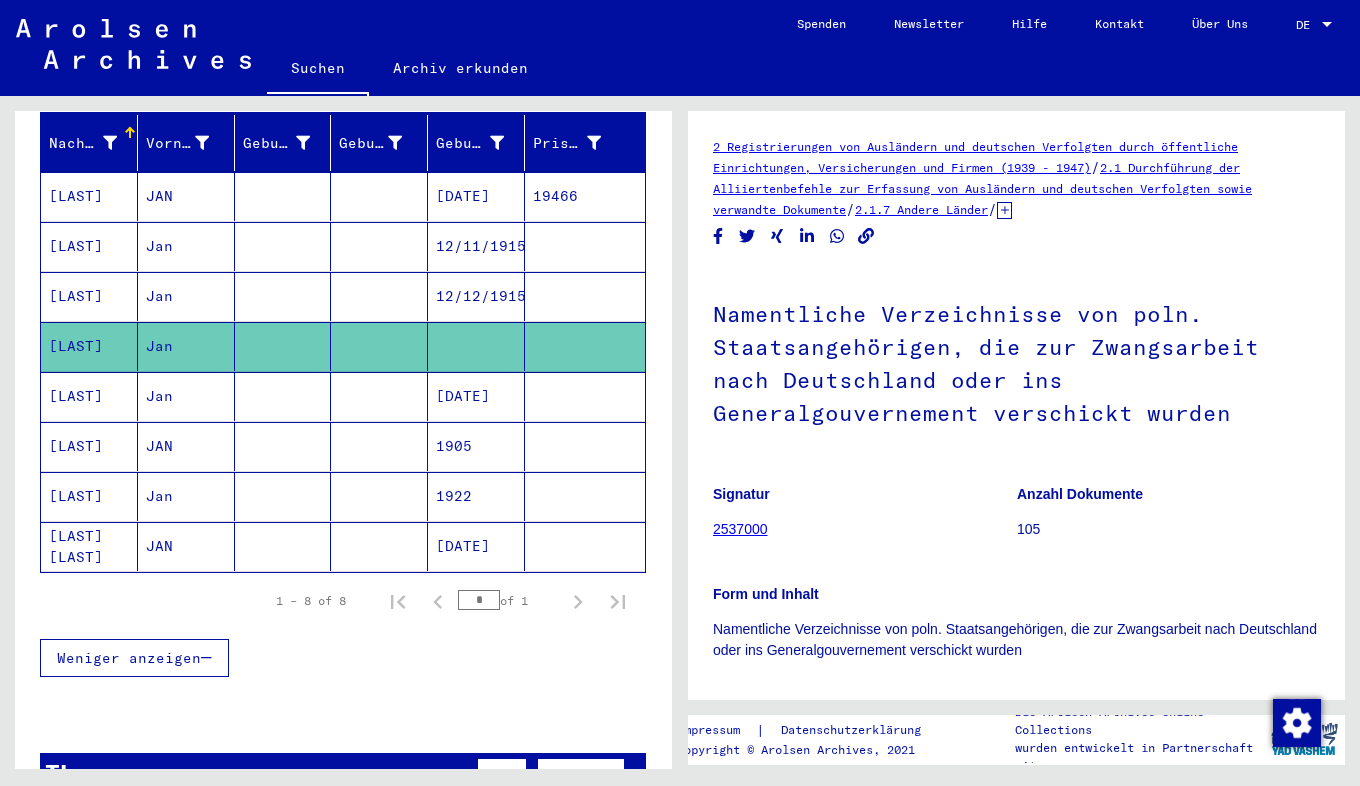 scroll, scrollTop: 0, scrollLeft: 0, axis: both 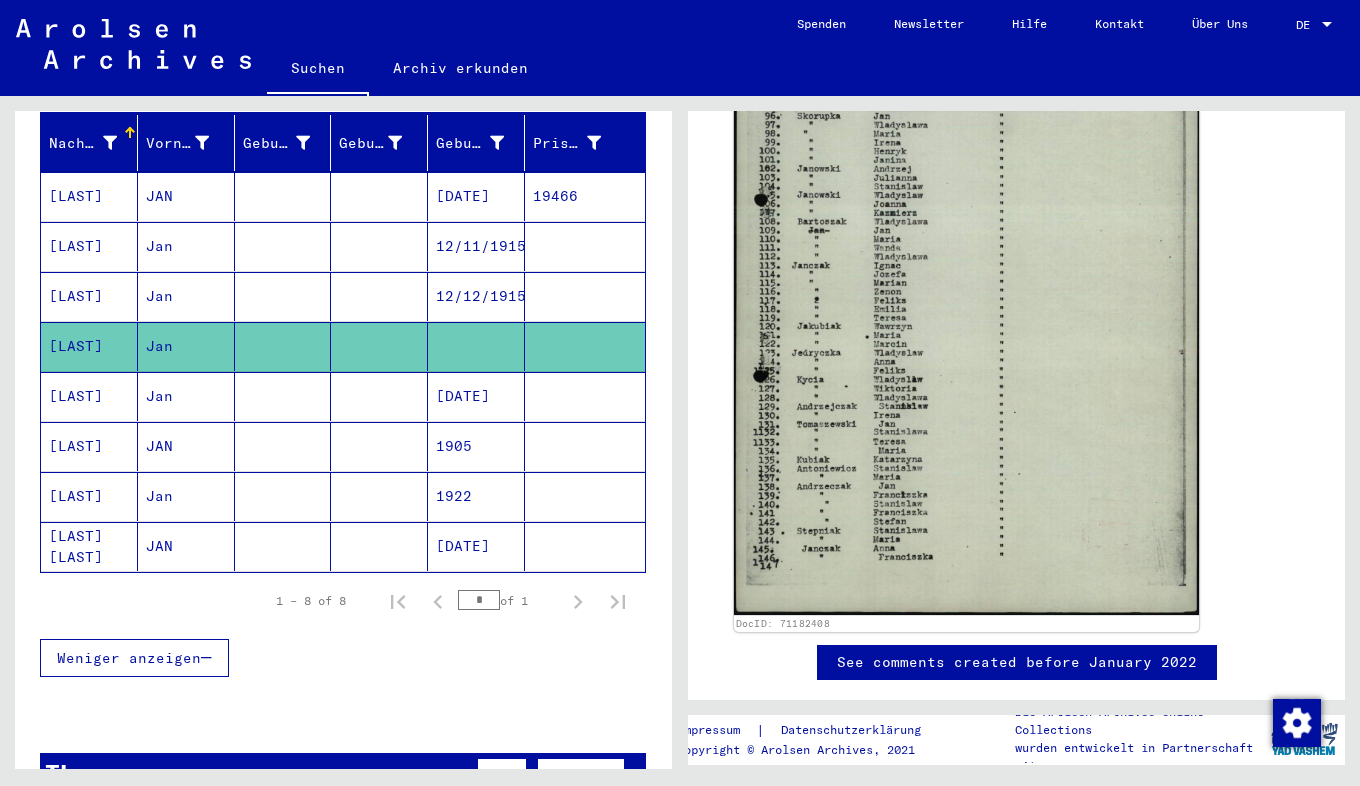 click 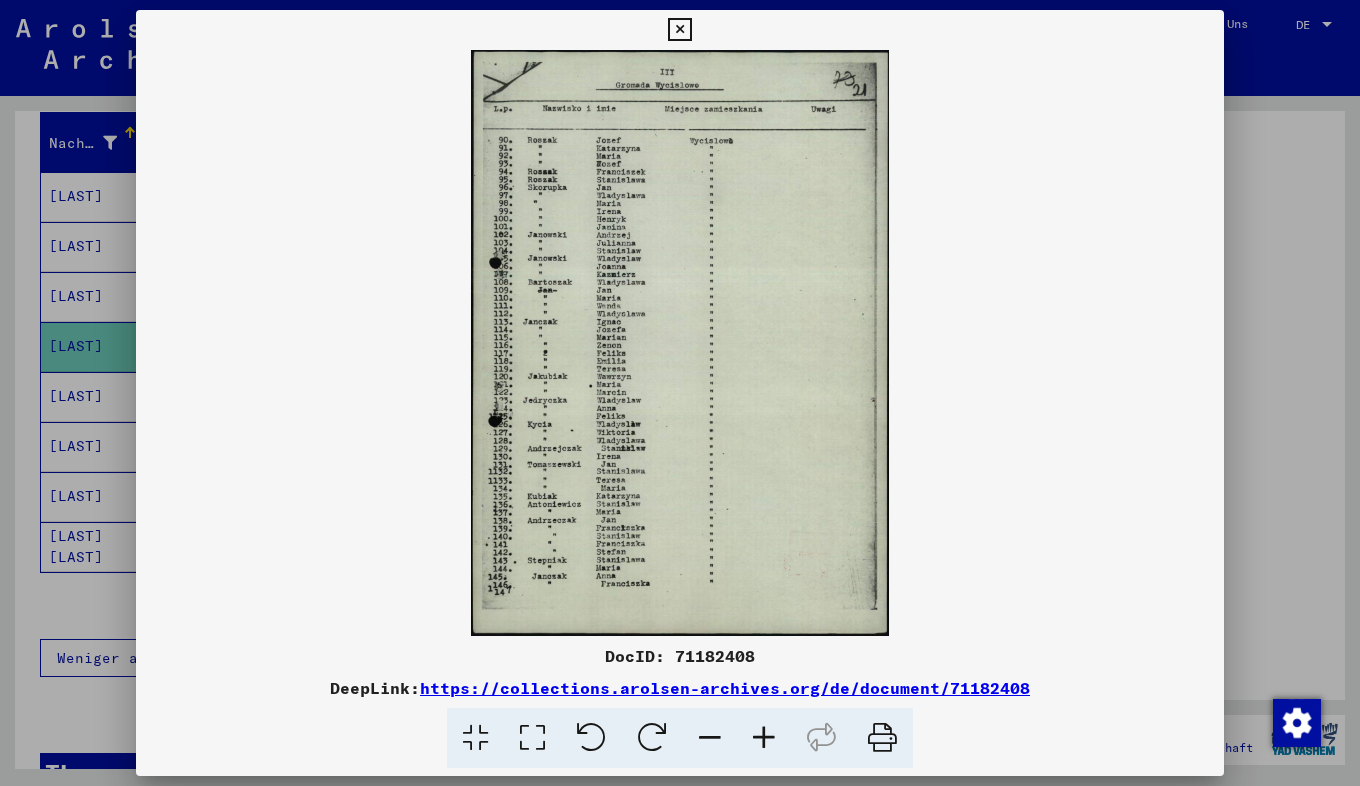 click at bounding box center (679, 30) 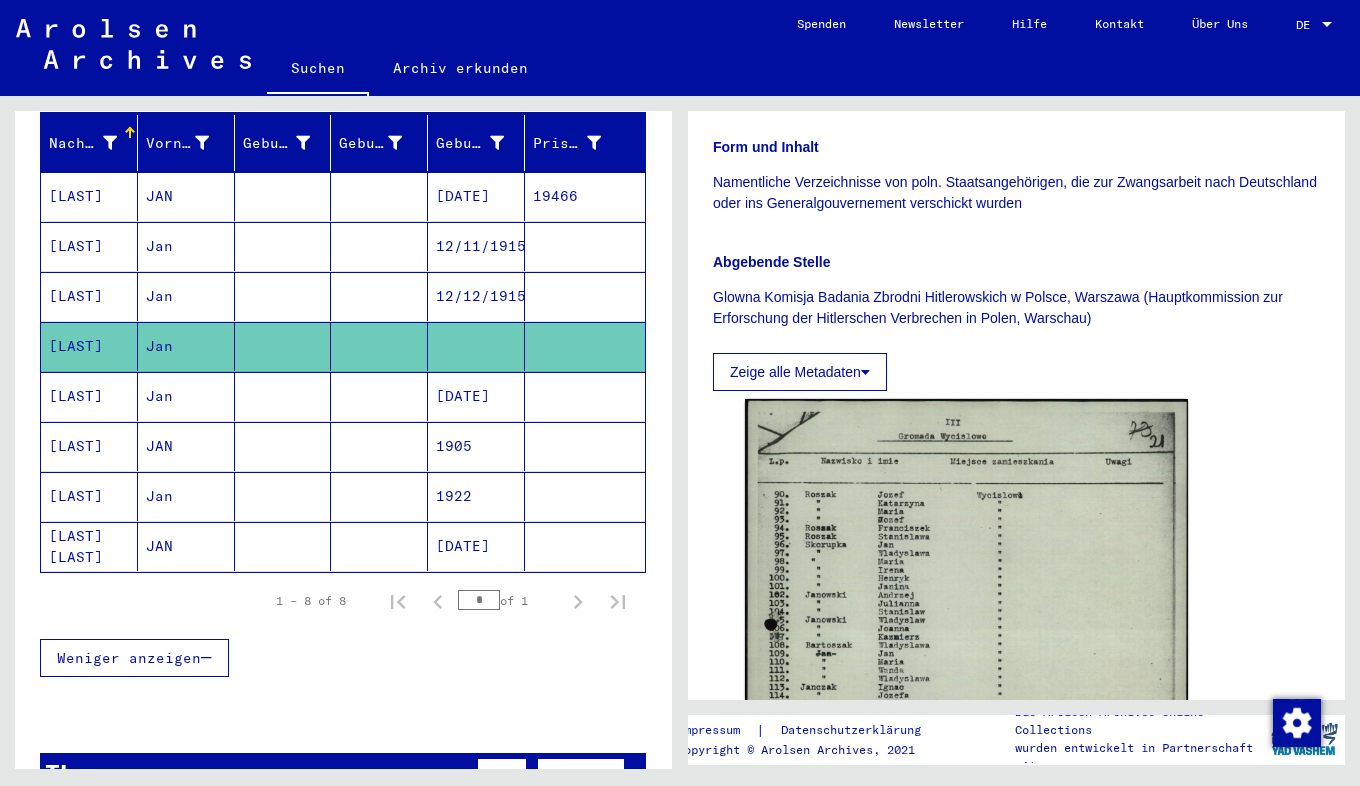 scroll, scrollTop: 444, scrollLeft: 0, axis: vertical 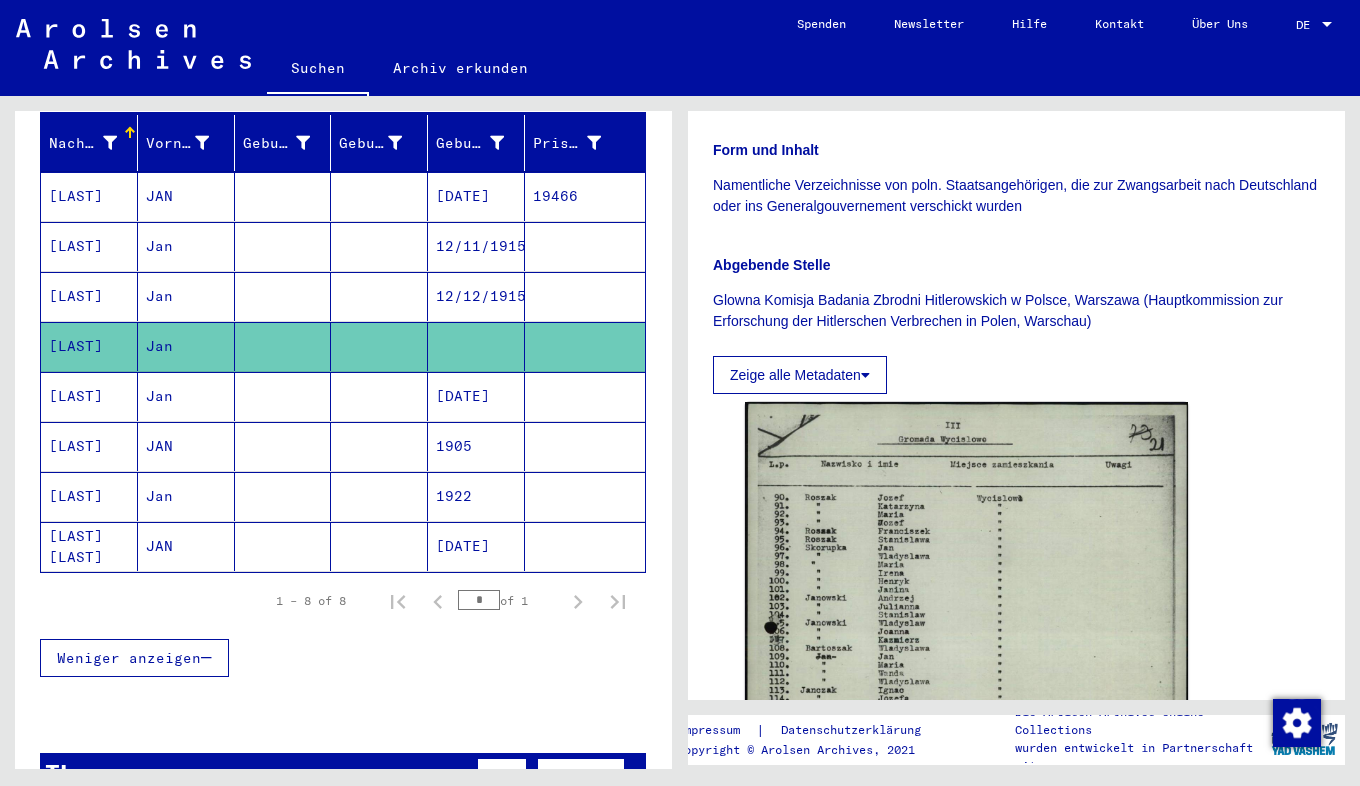 click on "Zeige alle Metadaten" 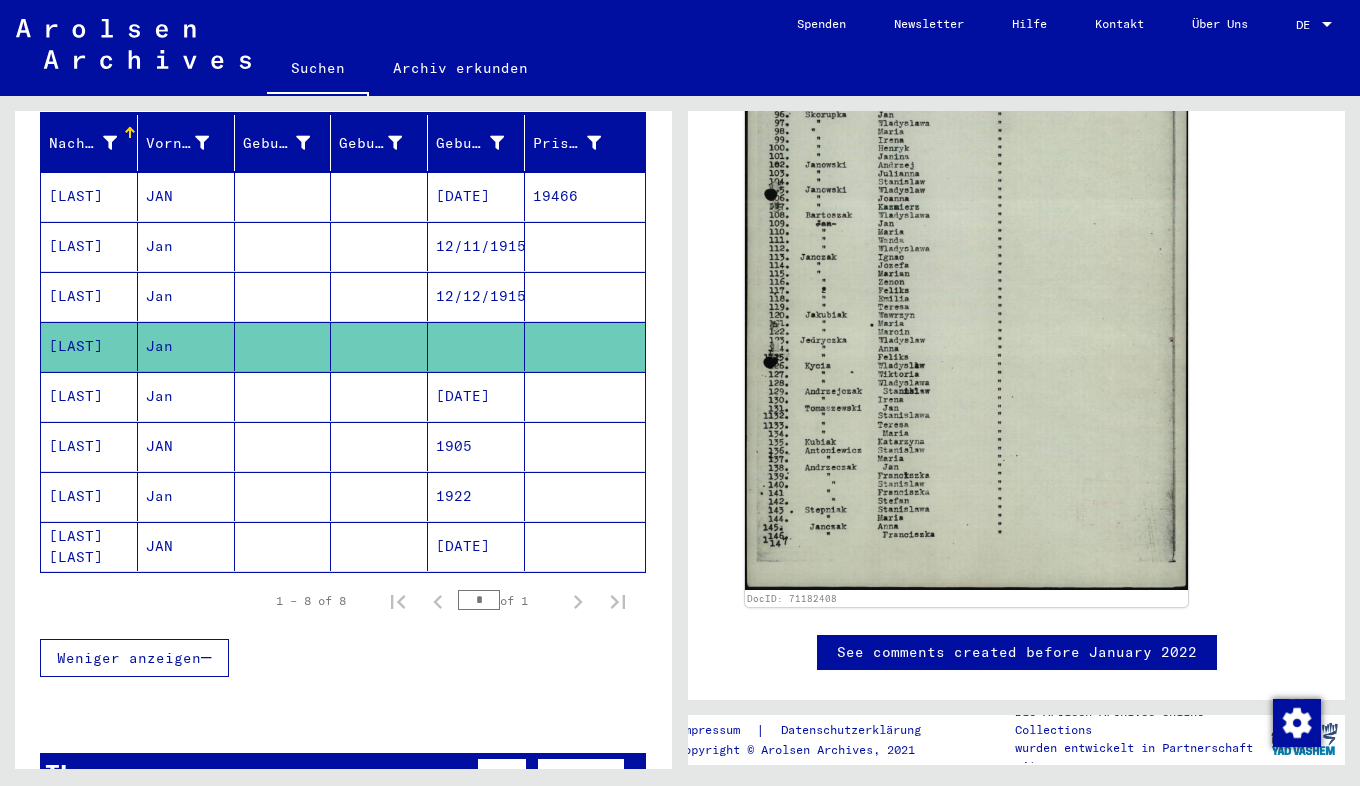 scroll, scrollTop: 1407, scrollLeft: 0, axis: vertical 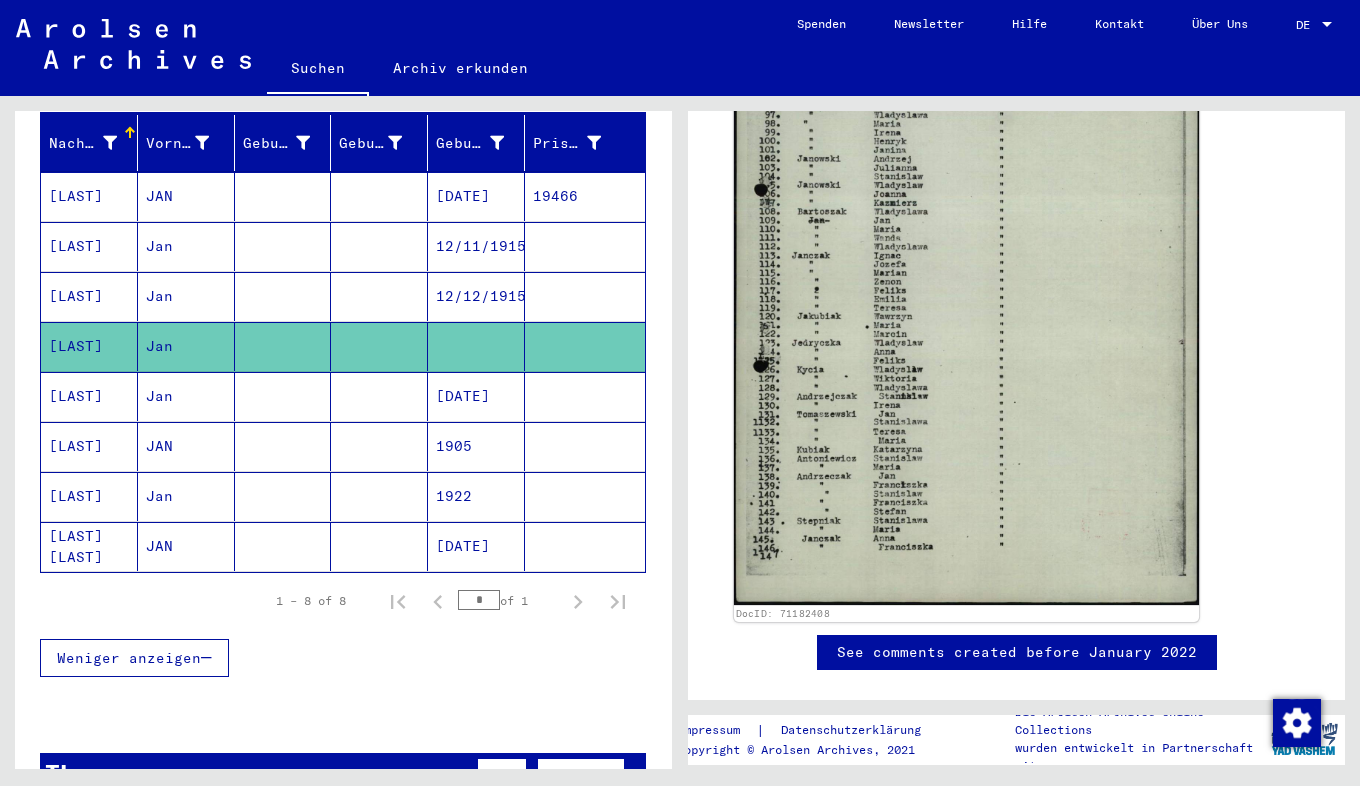 click 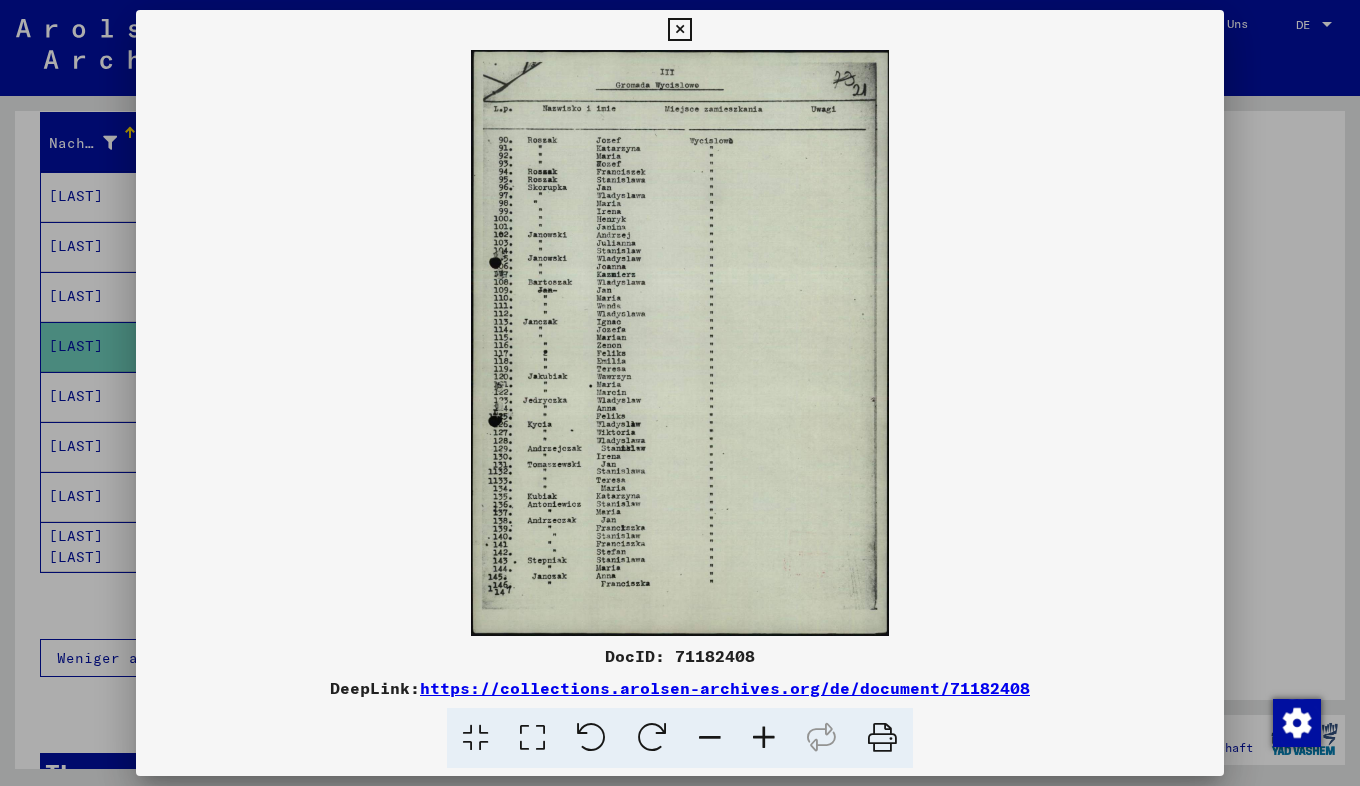 drag, startPoint x: 426, startPoint y: 684, endPoint x: 1036, endPoint y: 697, distance: 610.1385 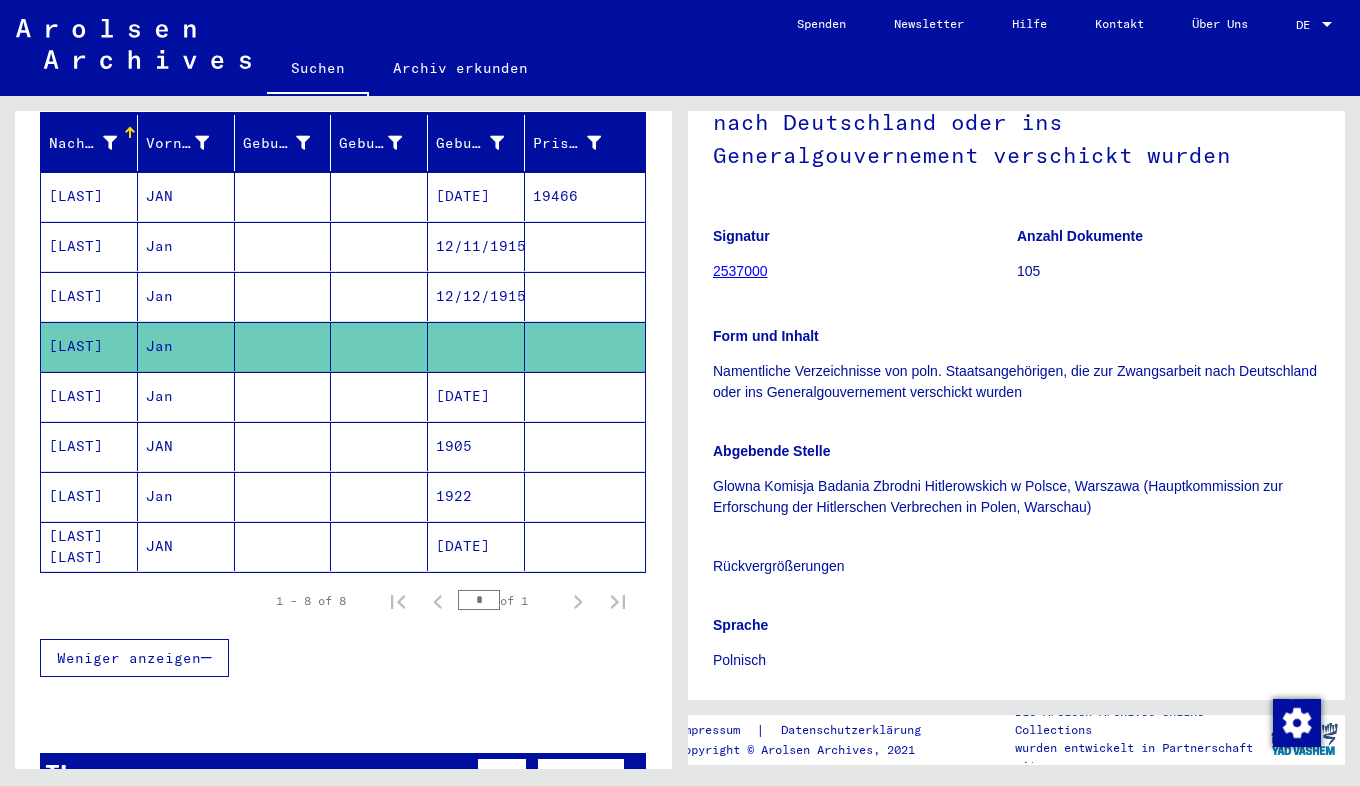 scroll, scrollTop: 256, scrollLeft: 0, axis: vertical 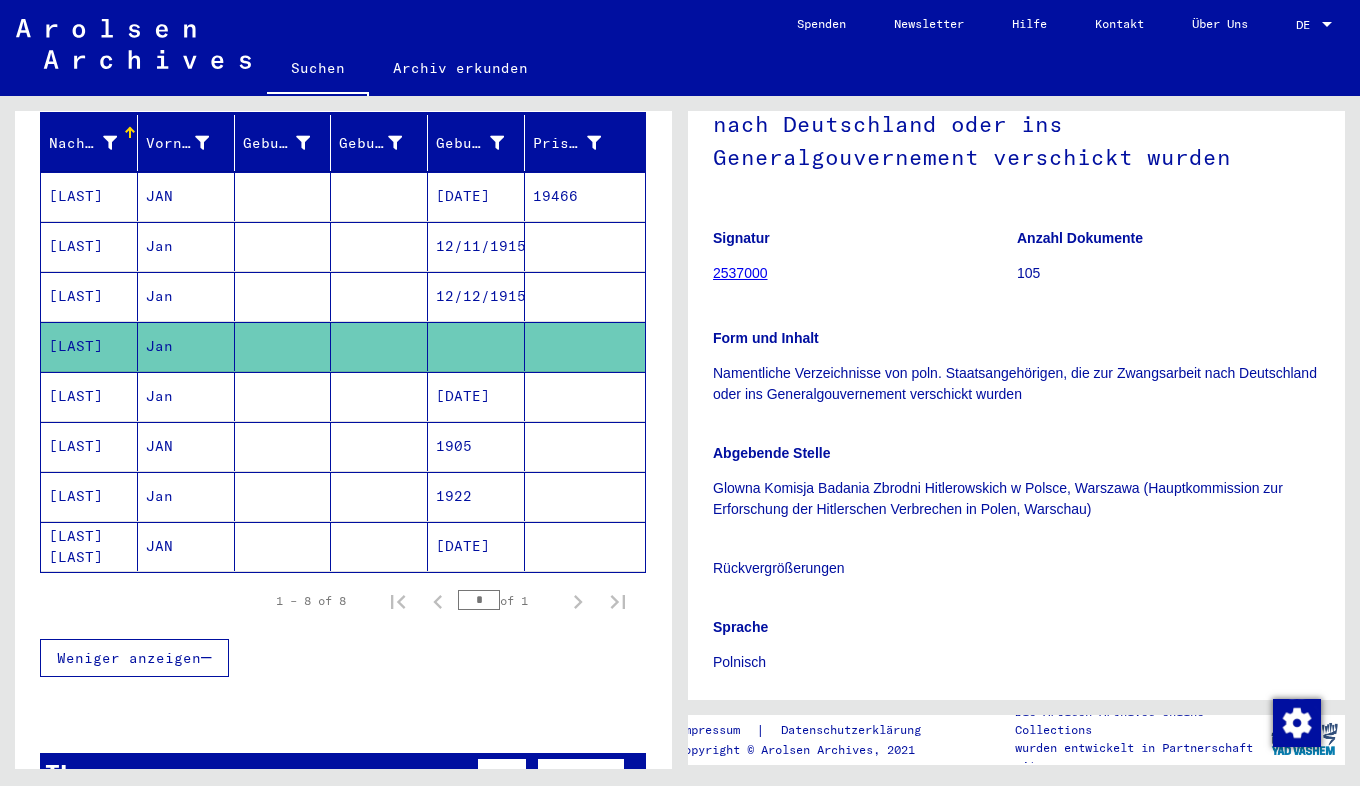 click on "[LAST]" 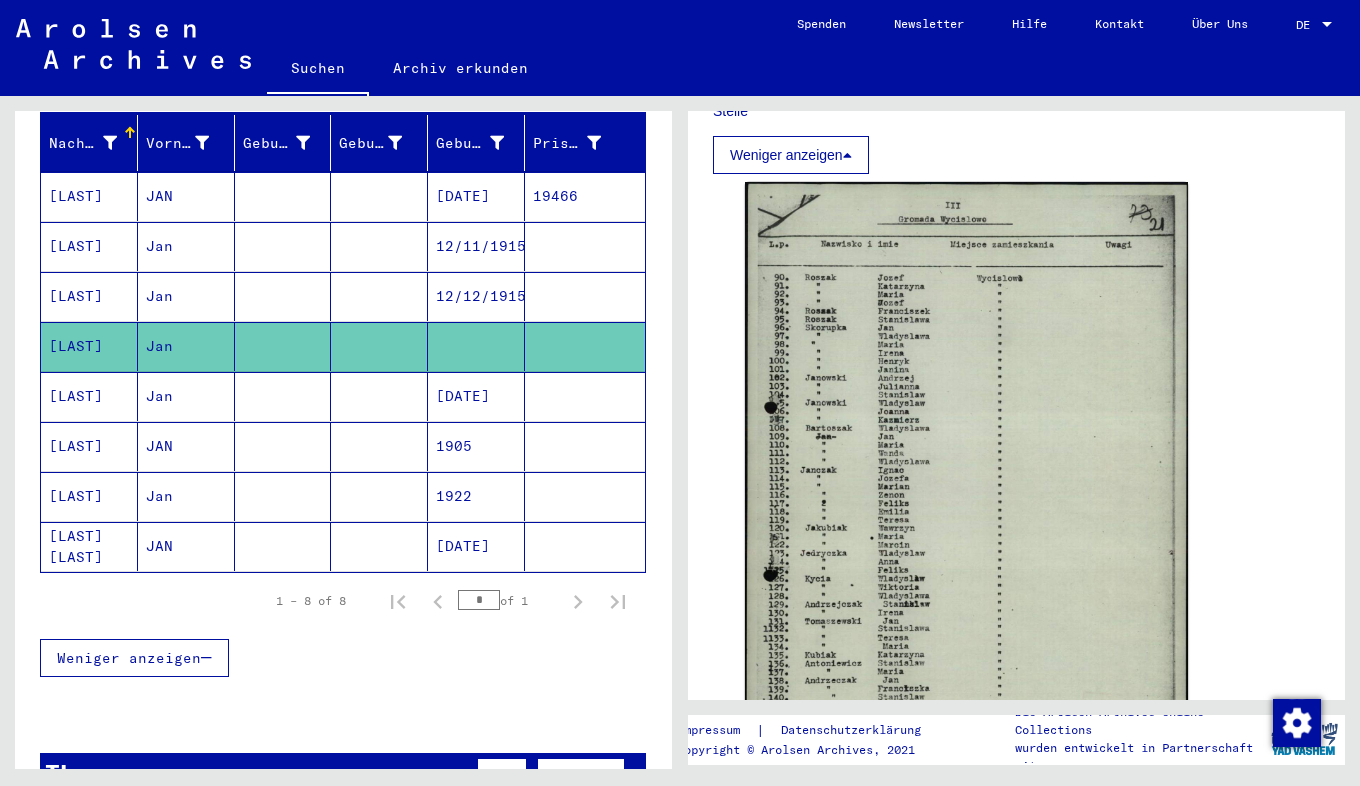 scroll, scrollTop: 1197, scrollLeft: 0, axis: vertical 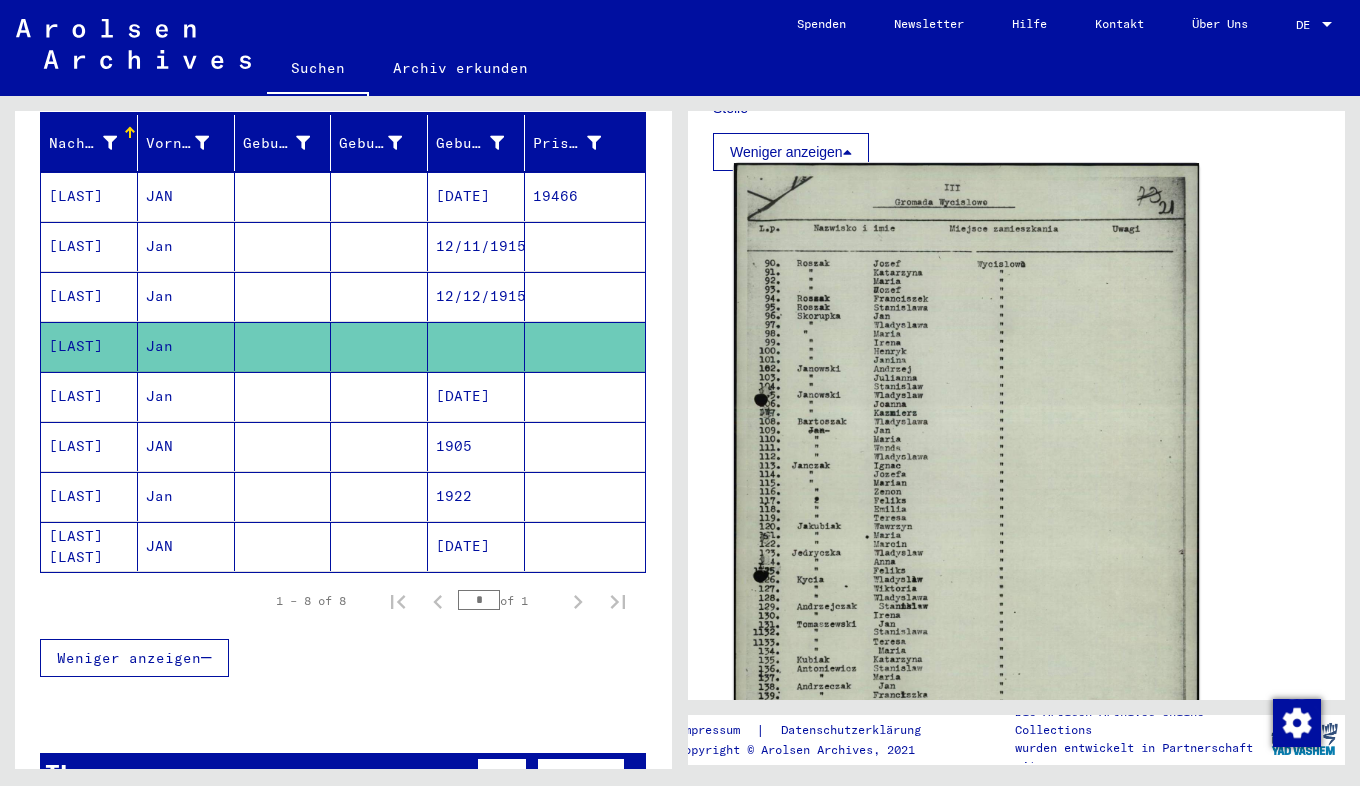 click 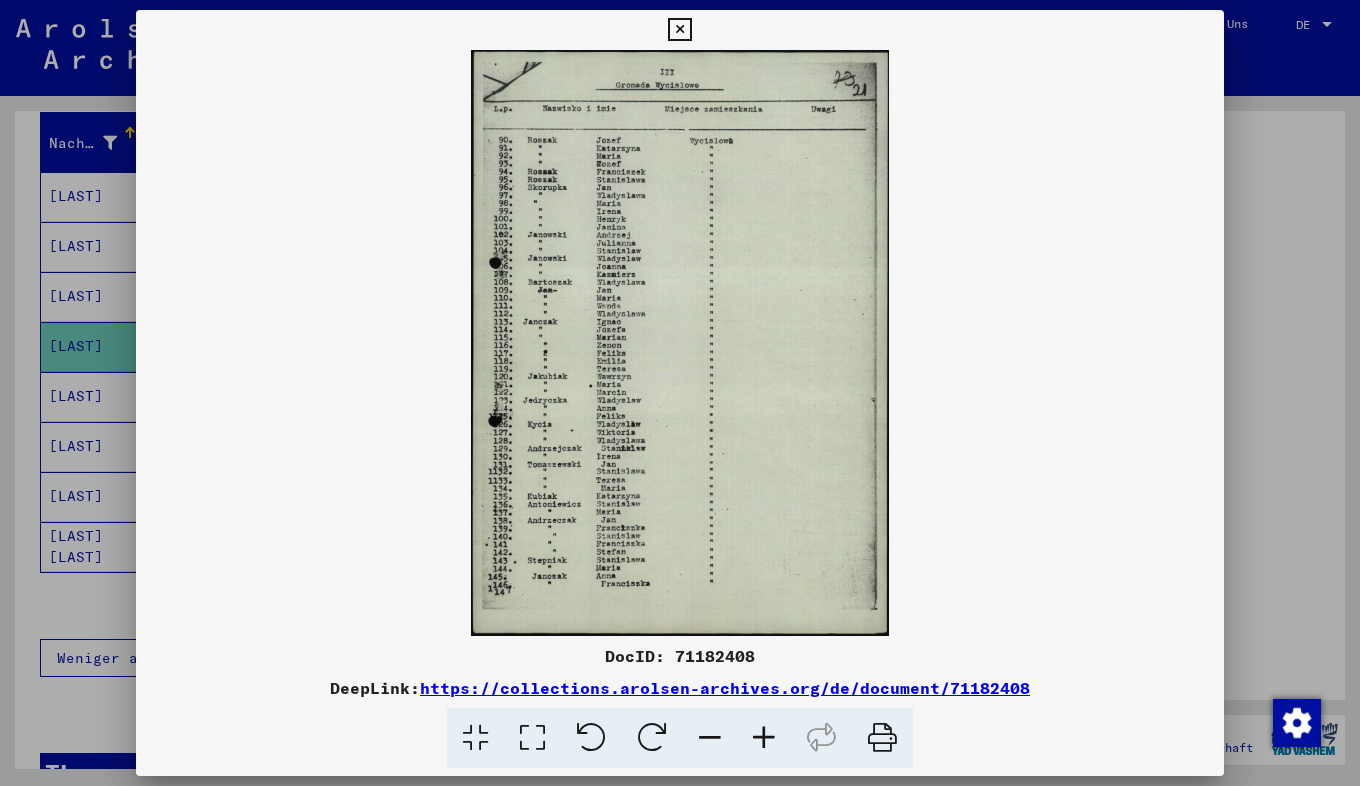 click at bounding box center [679, 30] 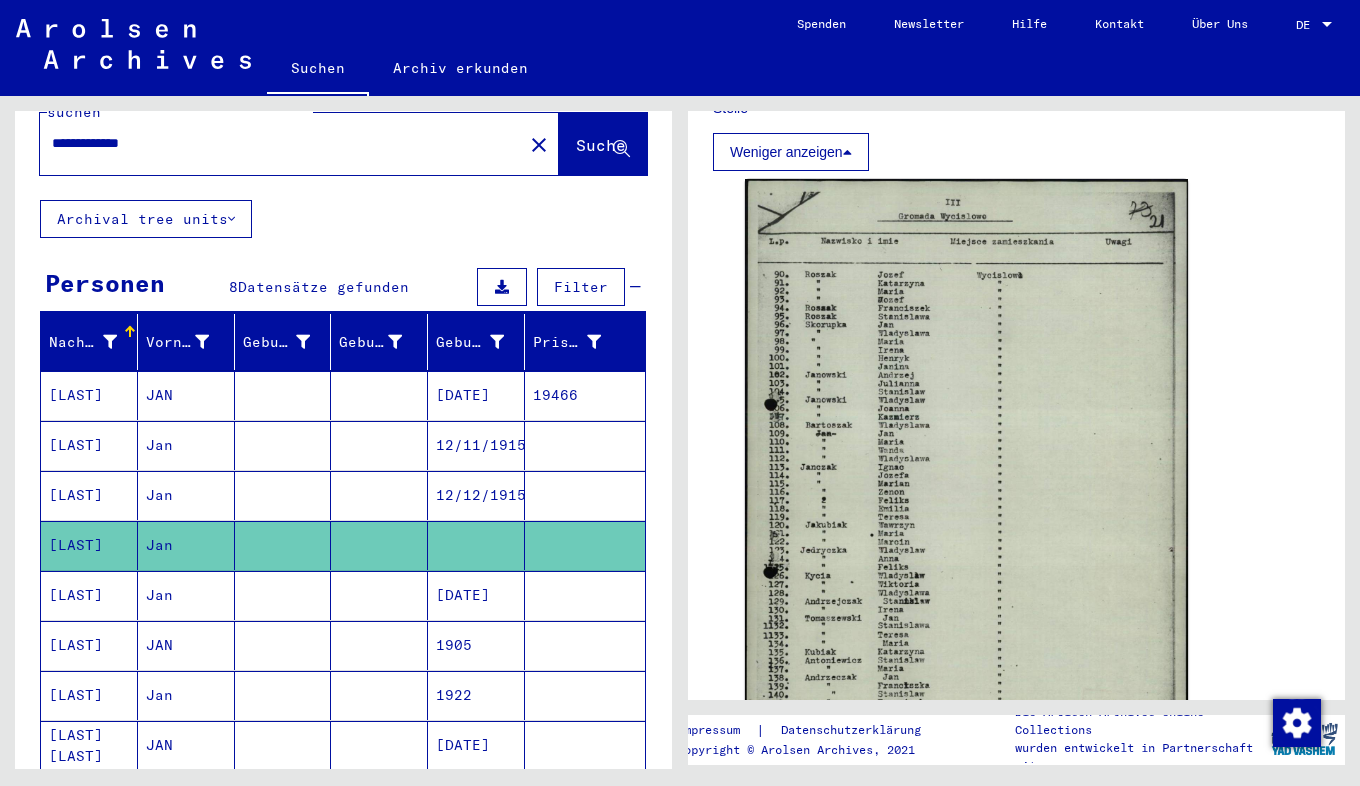 scroll, scrollTop: 0, scrollLeft: 0, axis: both 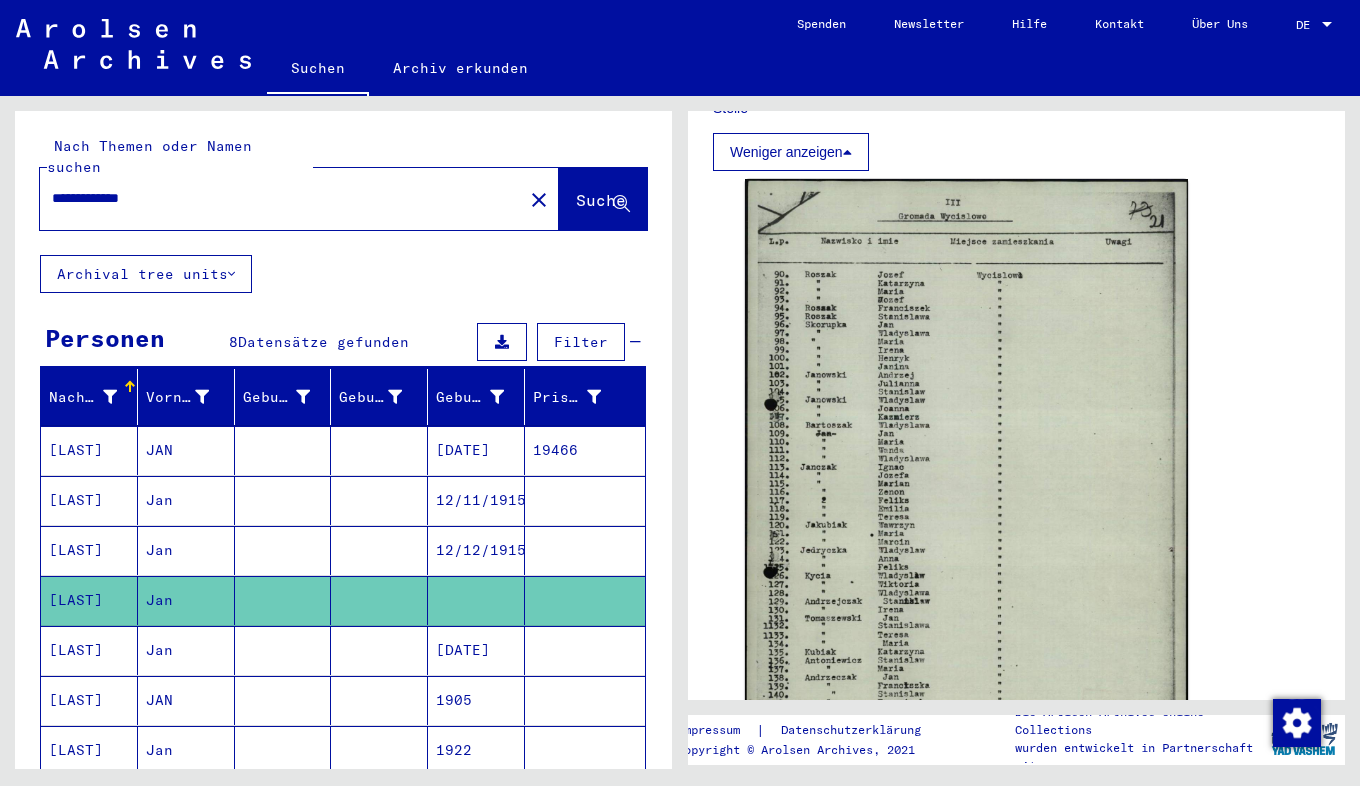 click on "Nach Themen oder Namen suchen" 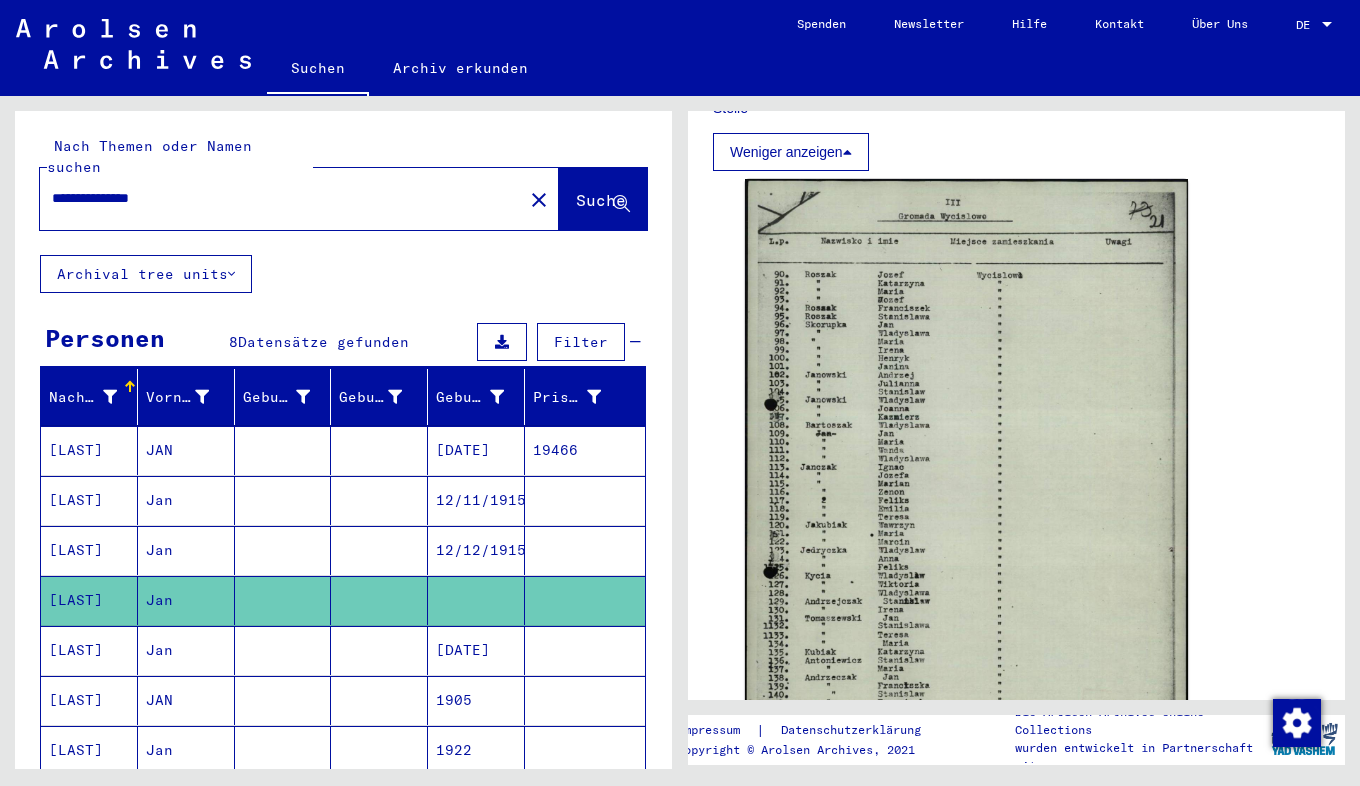 type on "**********" 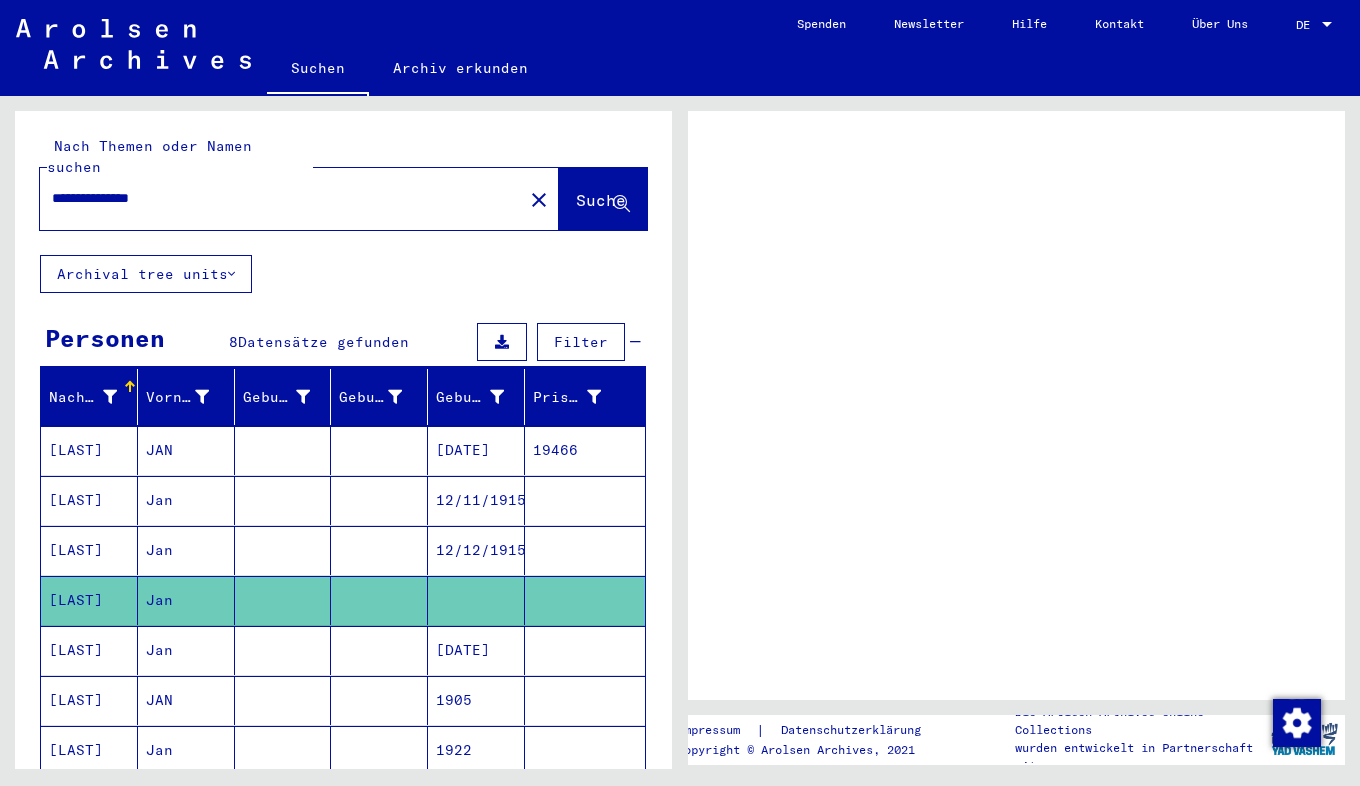 scroll, scrollTop: 0, scrollLeft: 0, axis: both 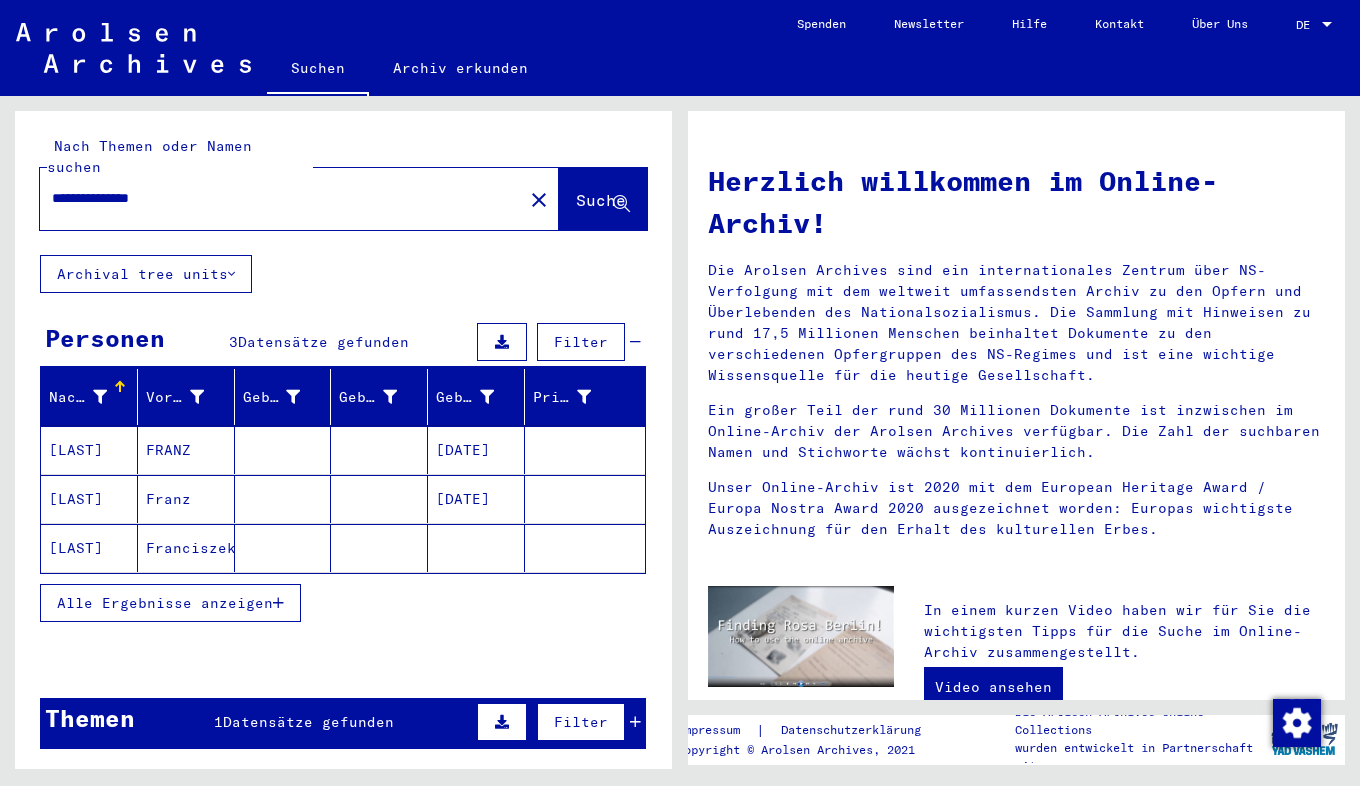 click on "[LAST]" at bounding box center [89, 499] 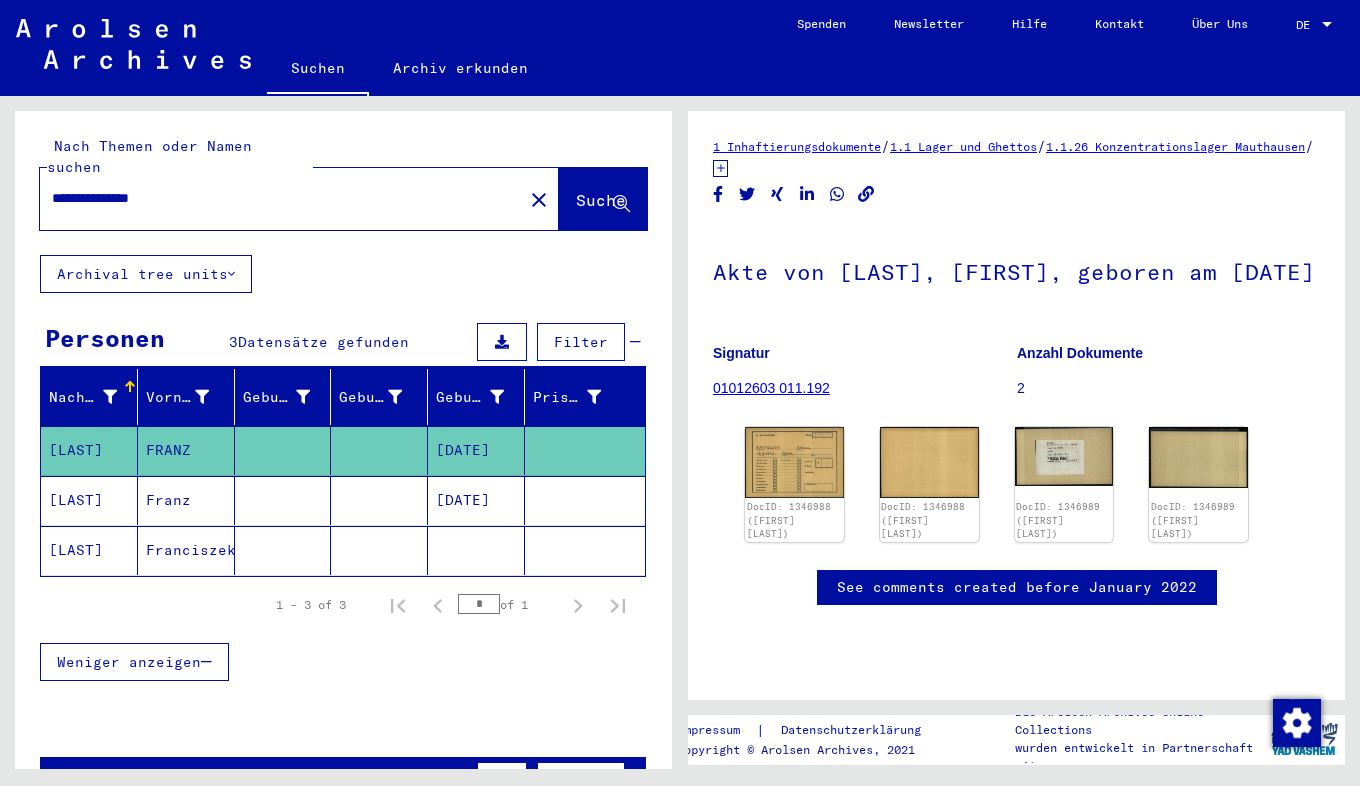 scroll, scrollTop: 0, scrollLeft: 0, axis: both 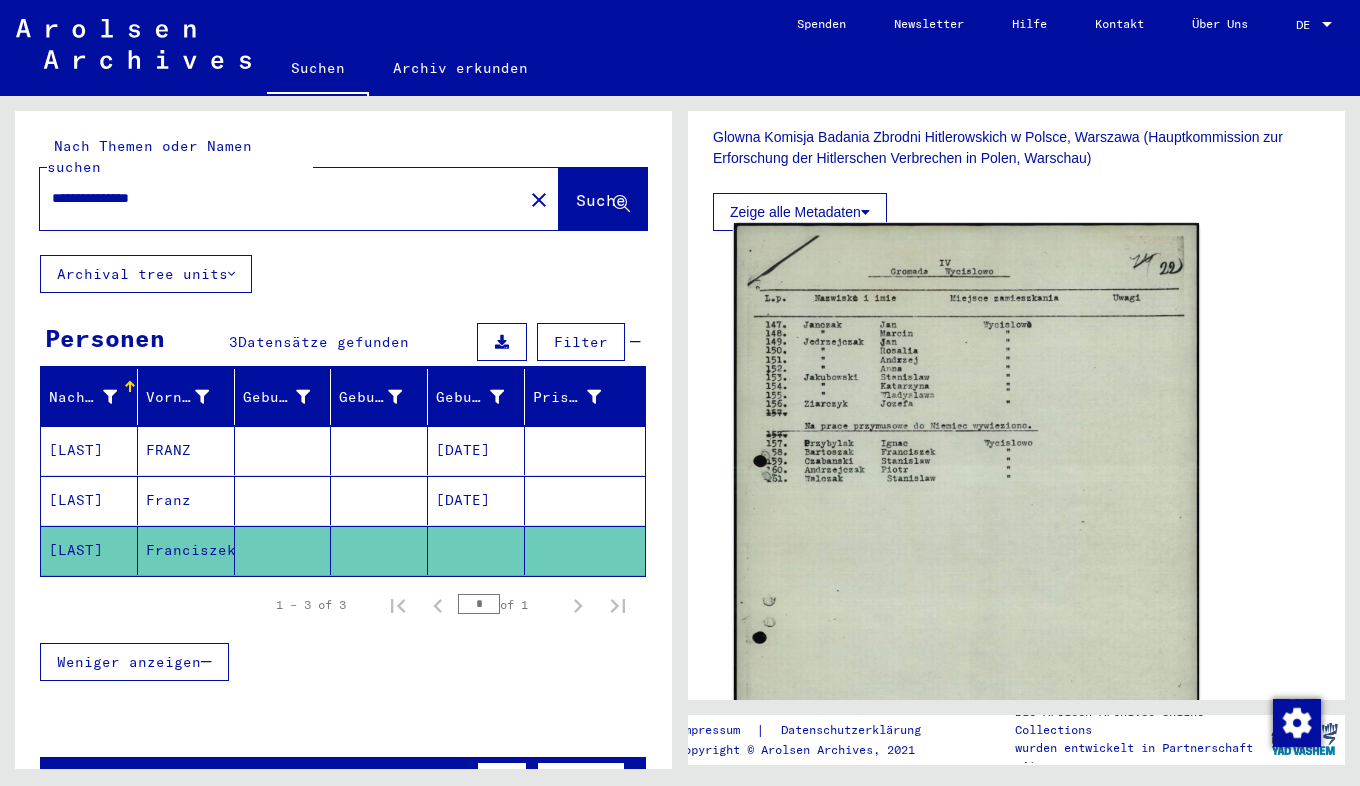 click 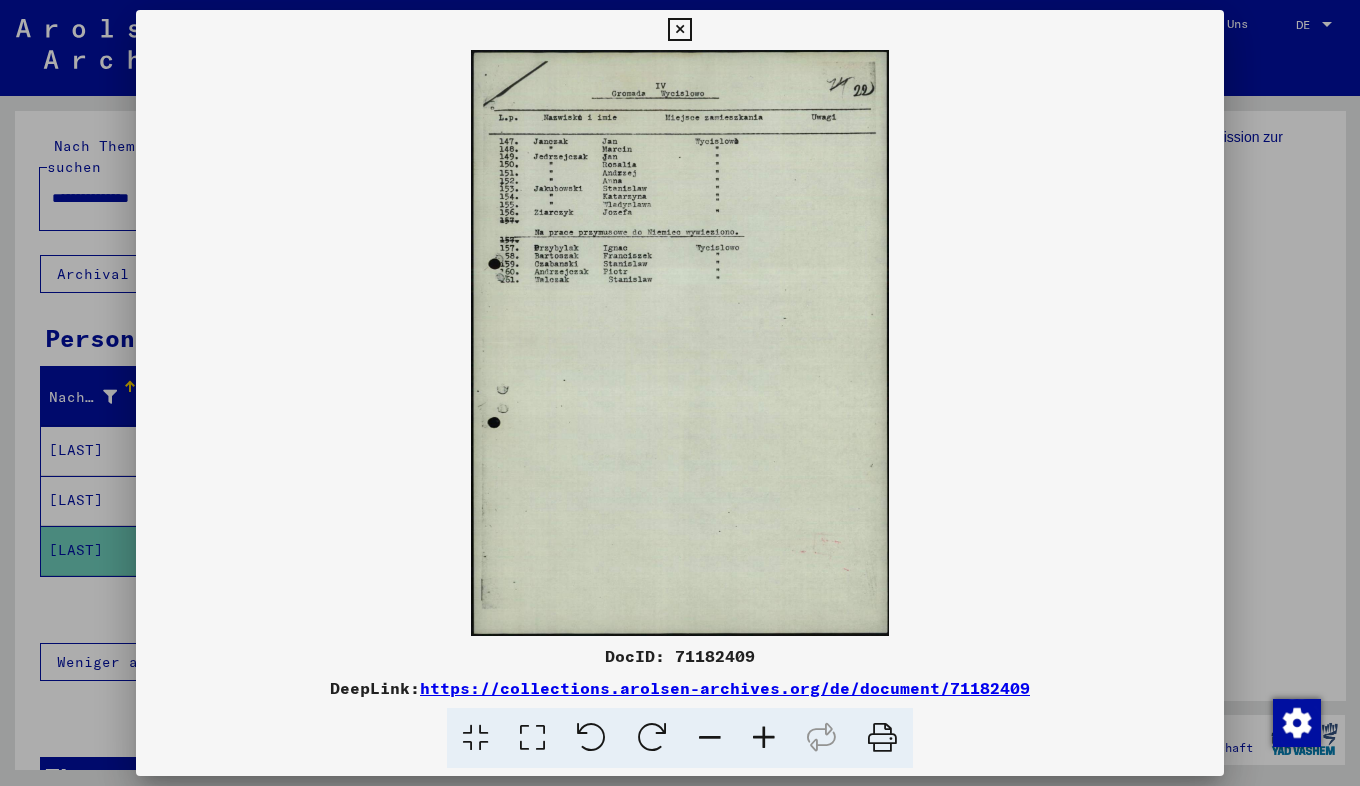 click at bounding box center (679, 30) 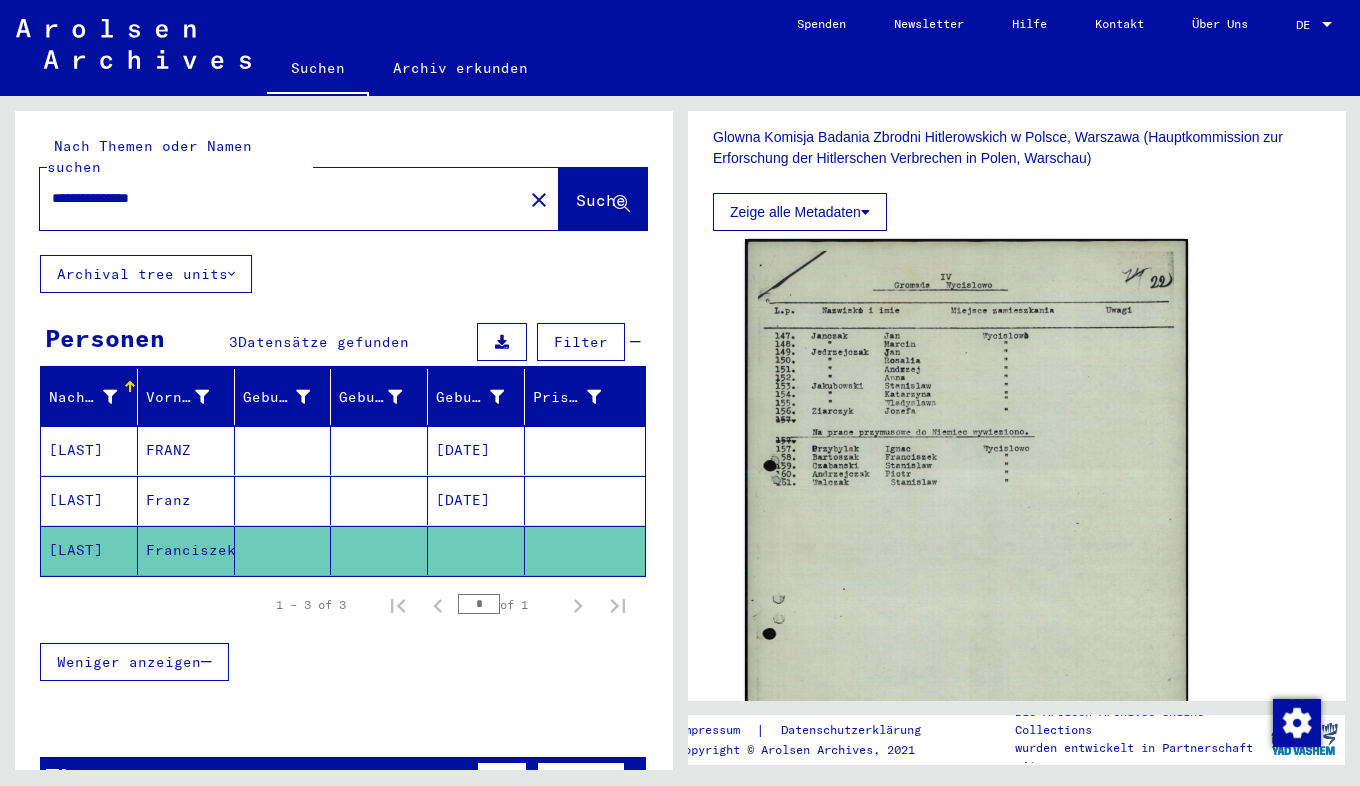 click on "[LAST]" at bounding box center (89, 500) 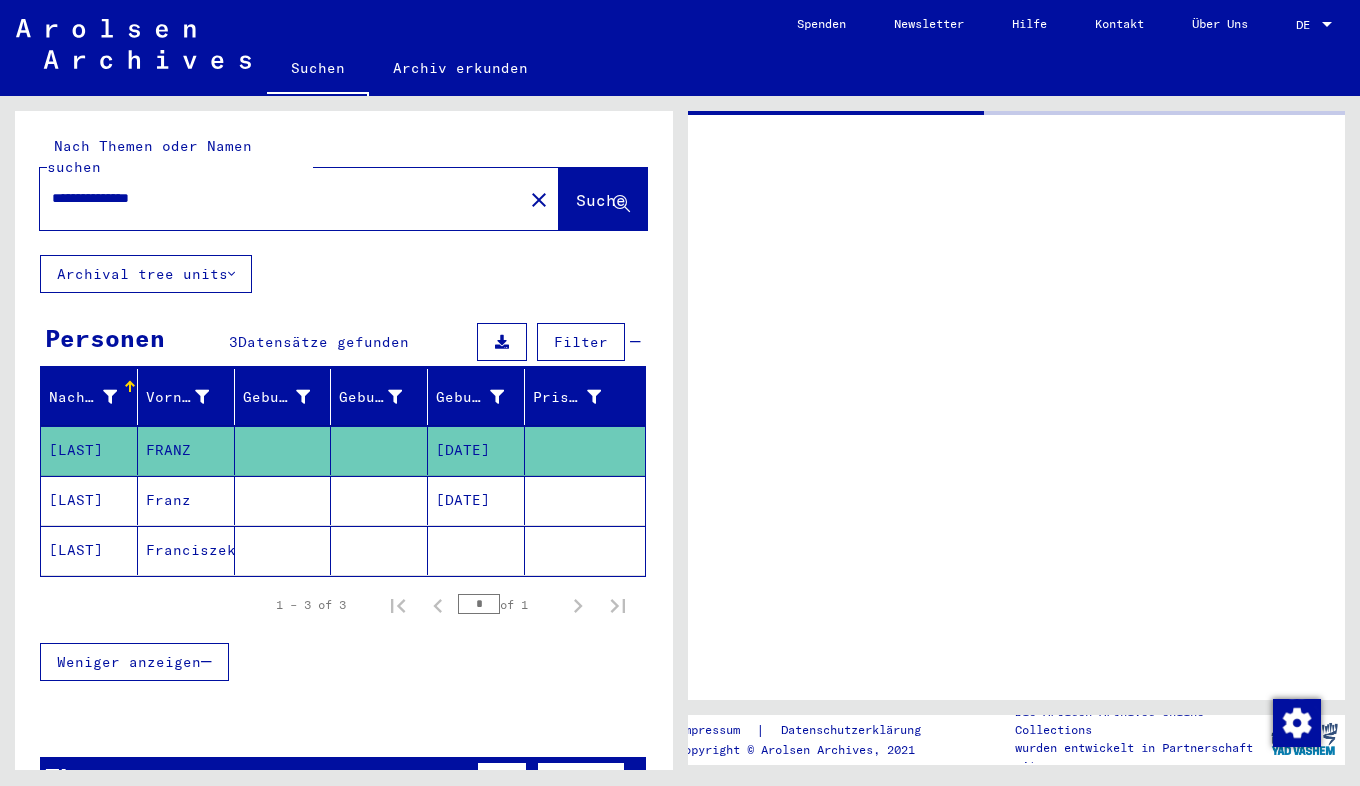 scroll, scrollTop: 0, scrollLeft: 0, axis: both 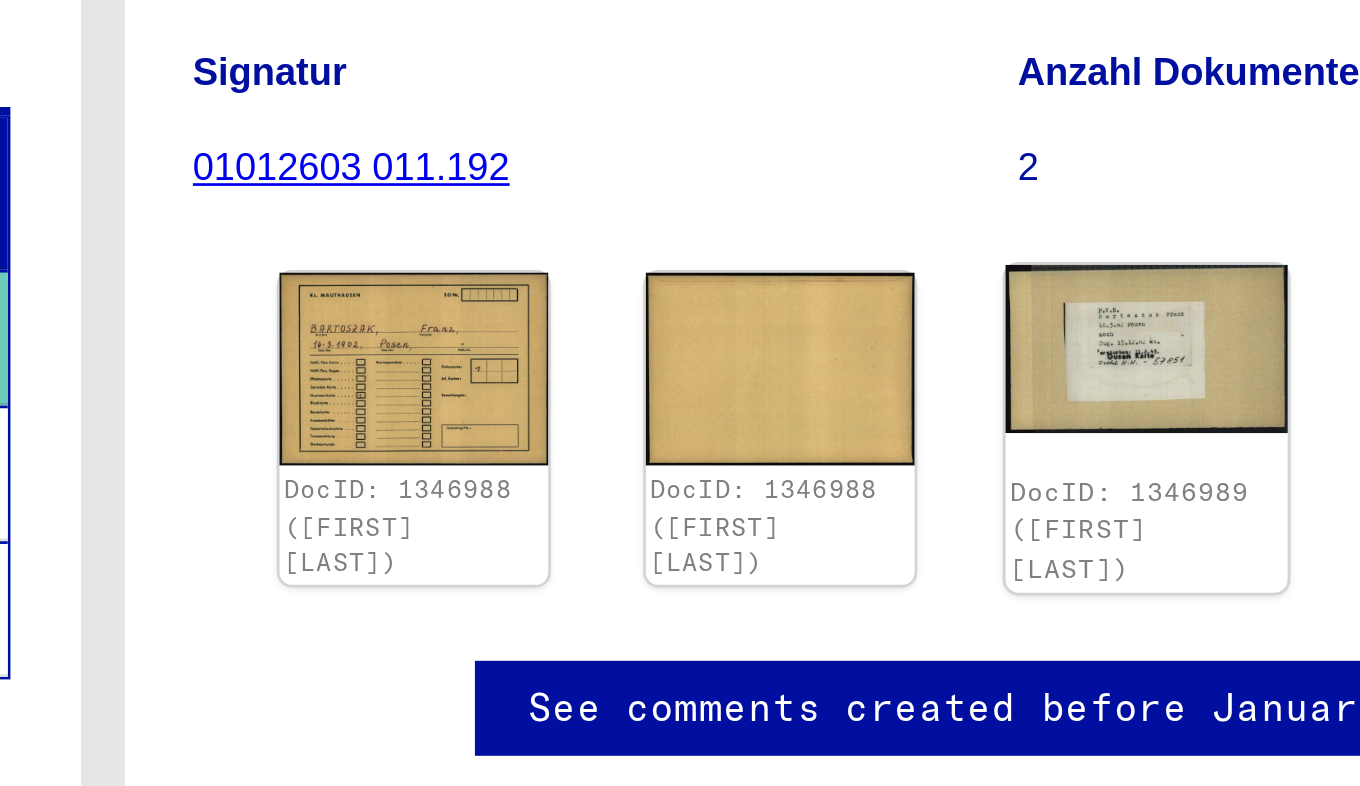 click 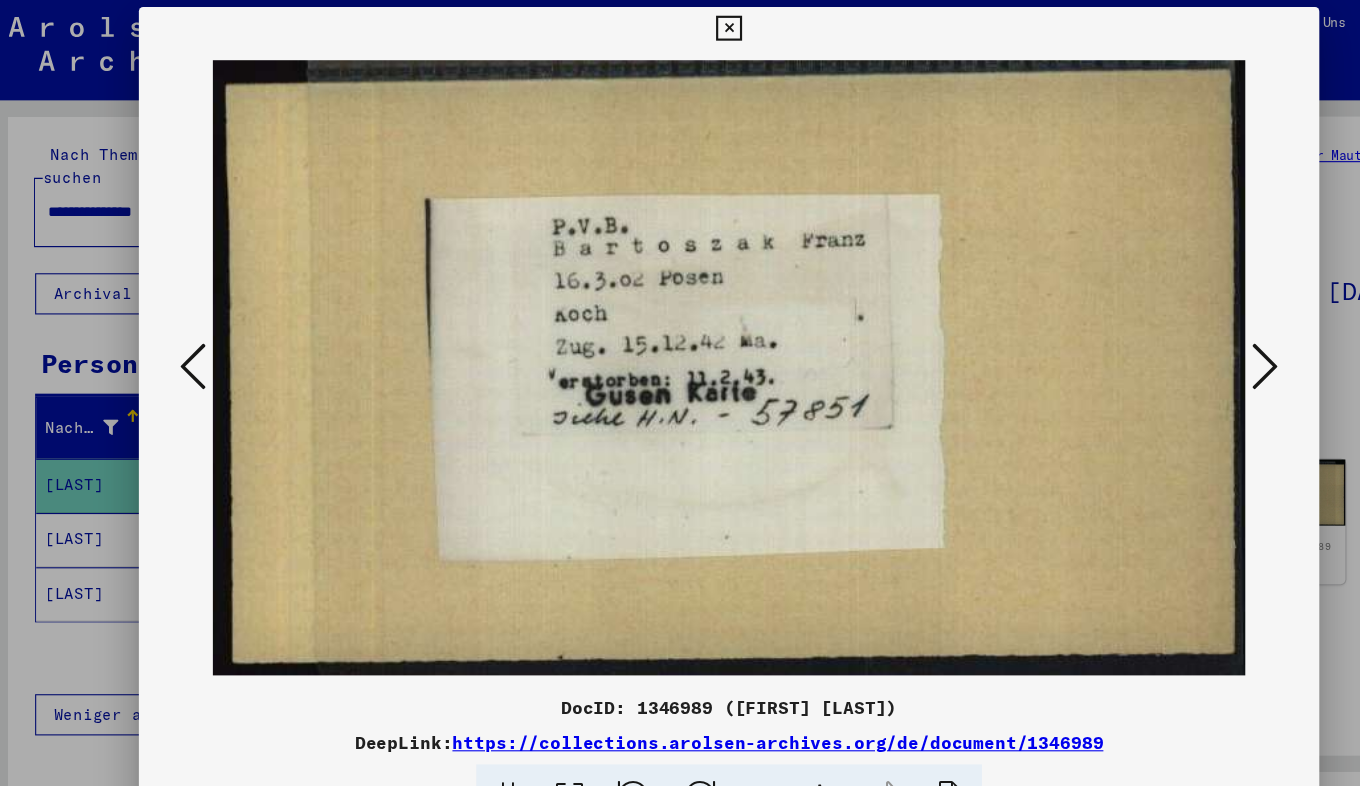 click at bounding box center (679, 30) 